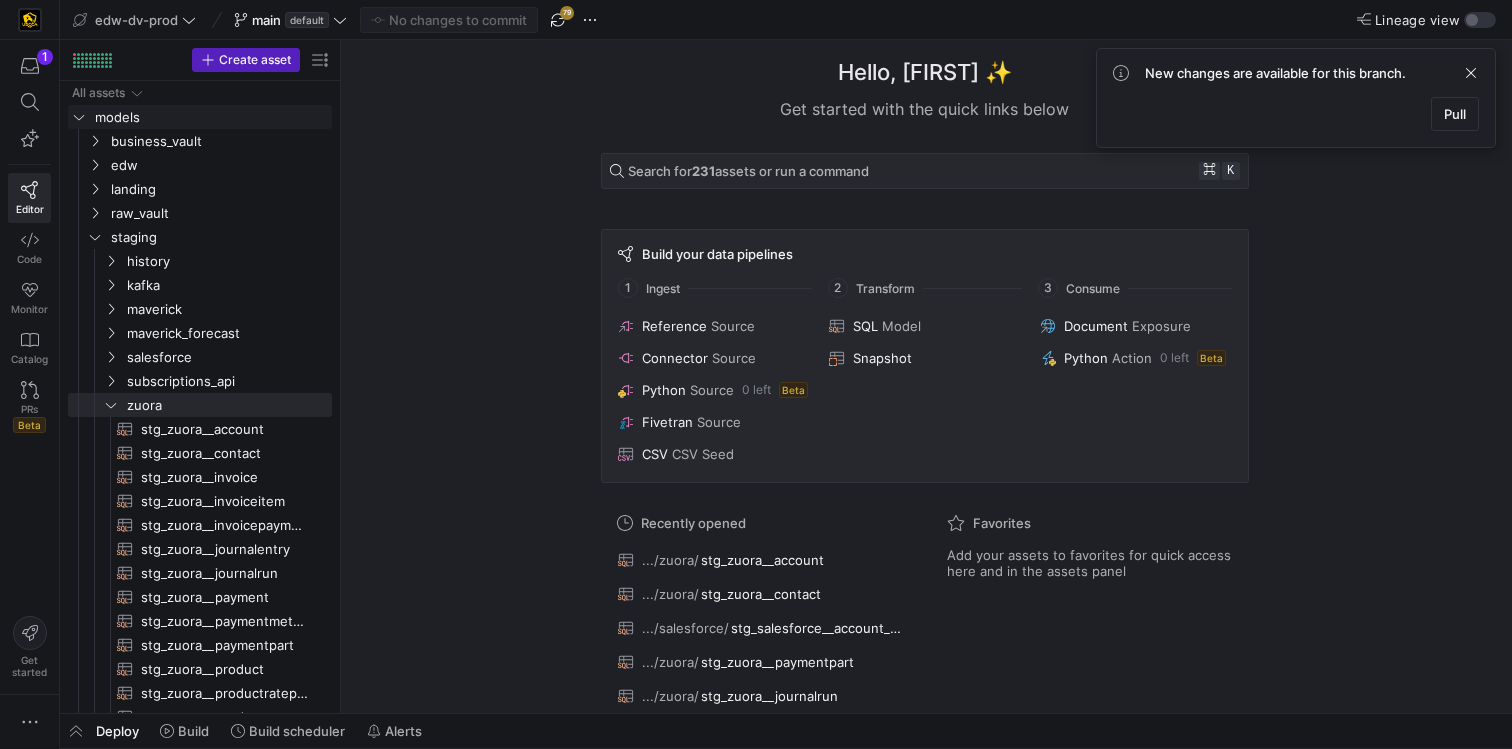 scroll, scrollTop: 0, scrollLeft: 0, axis: both 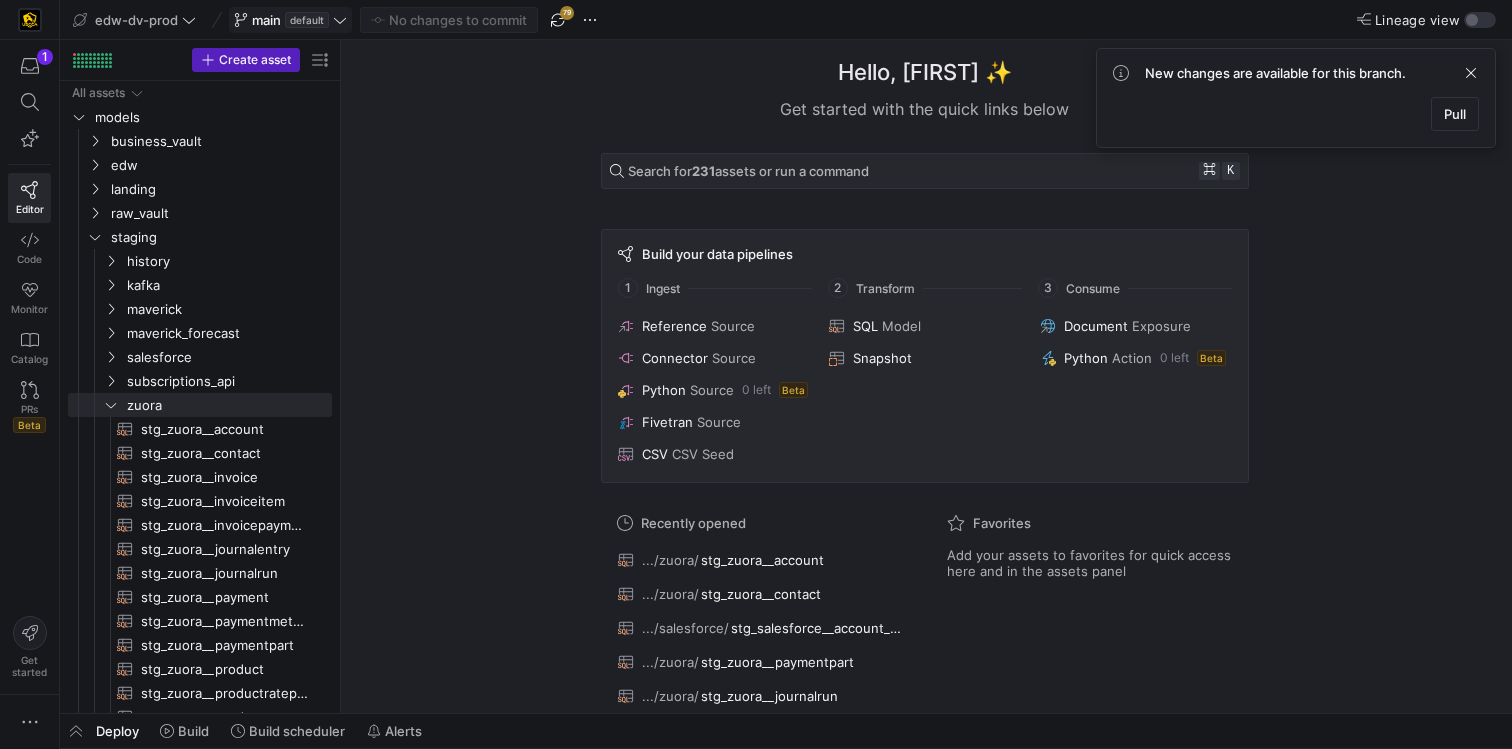 click on "main" 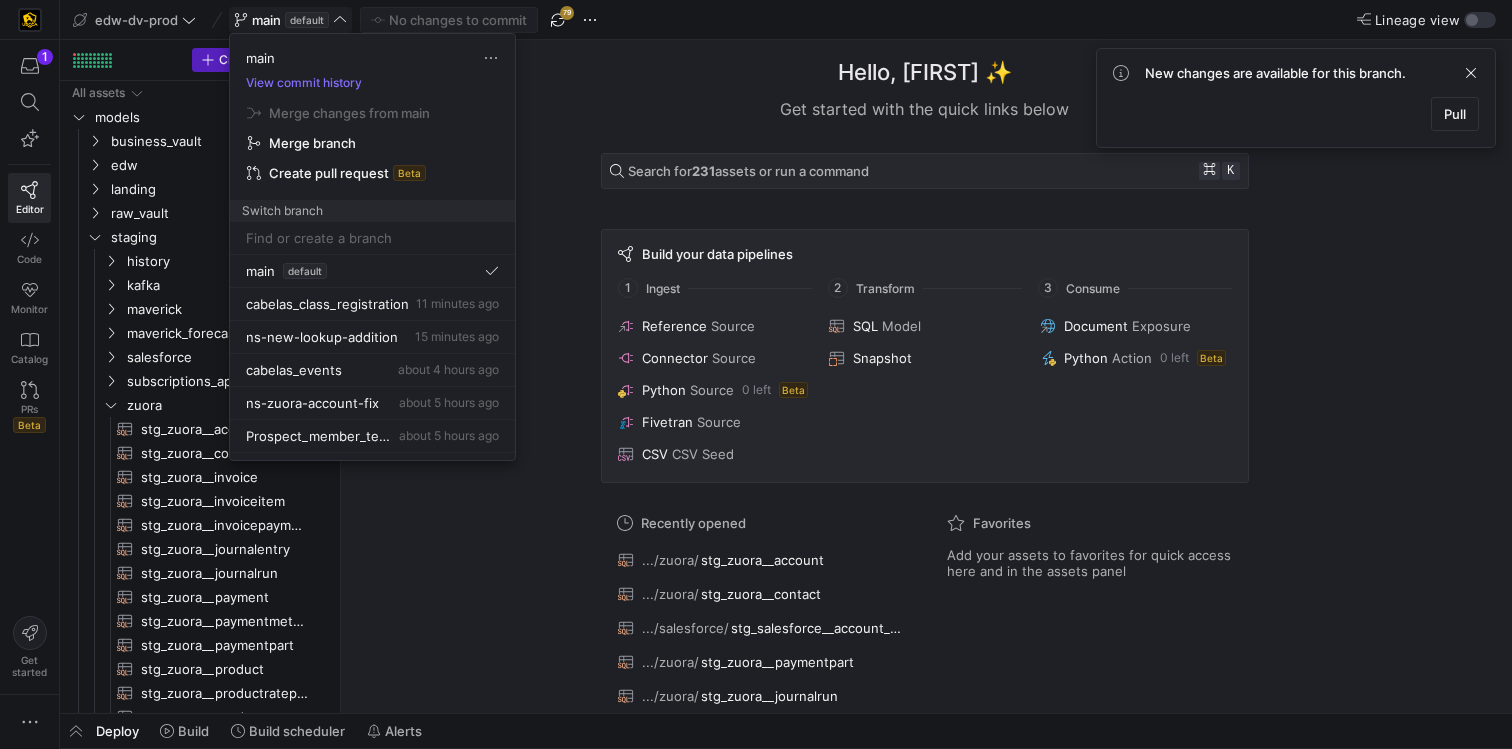 click at bounding box center (756, 374) 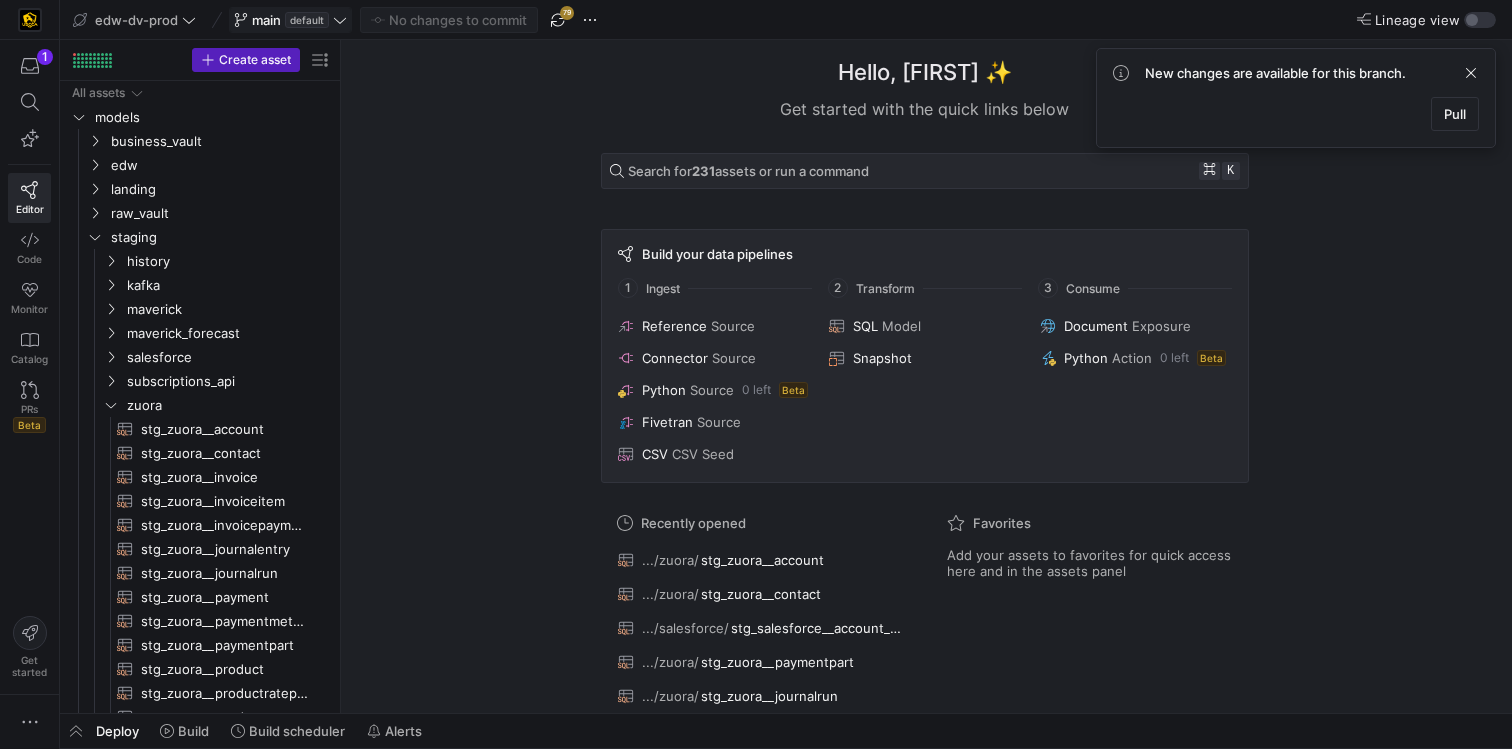 click on "main" 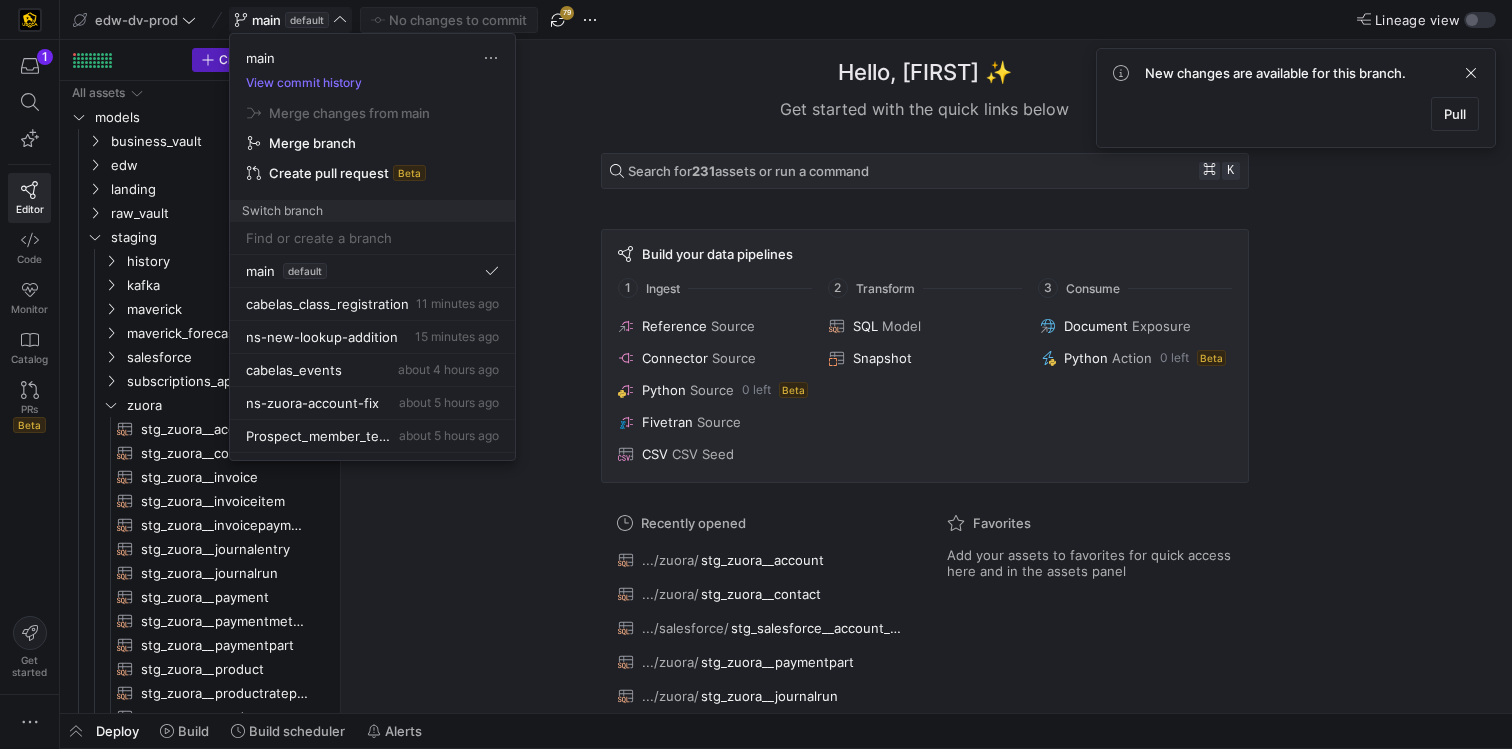 click at bounding box center (756, 374) 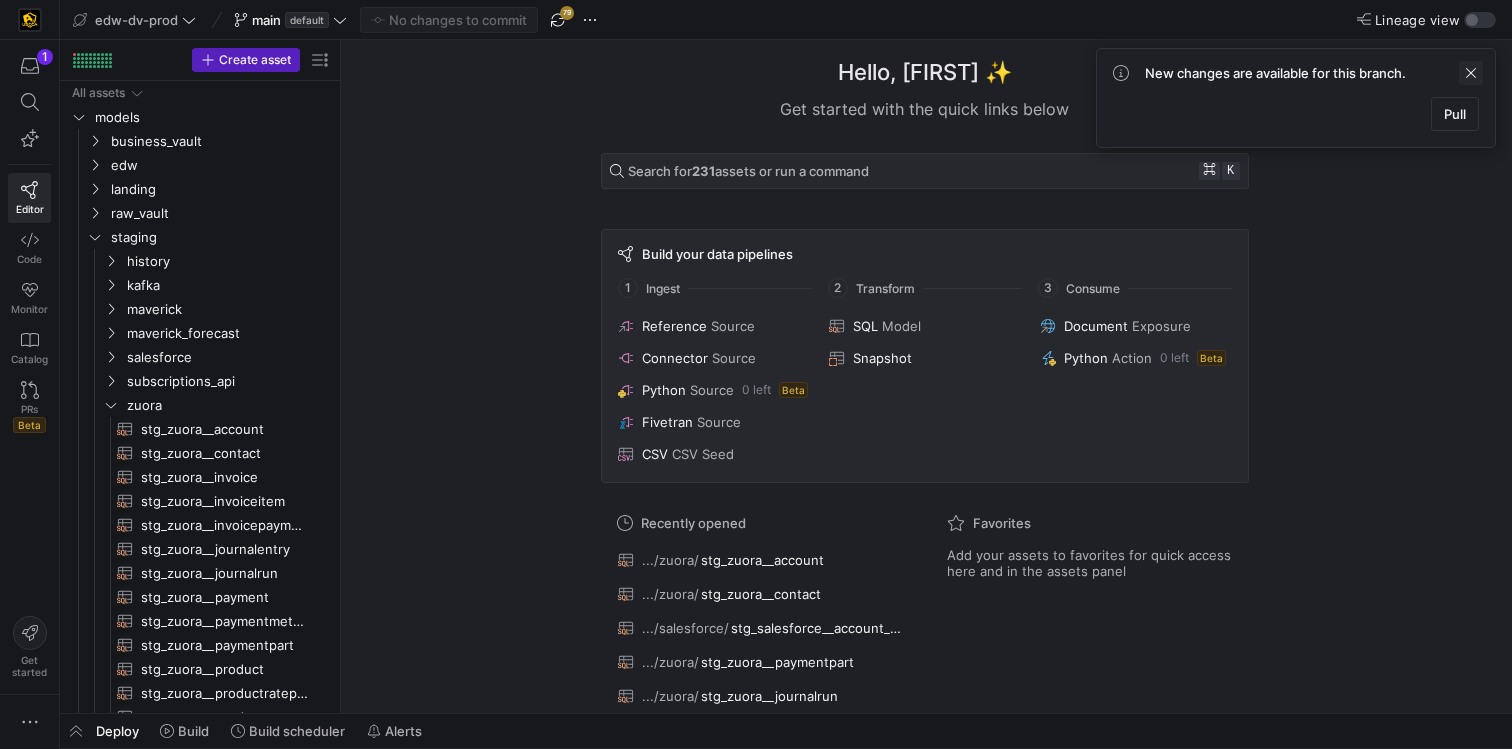 click 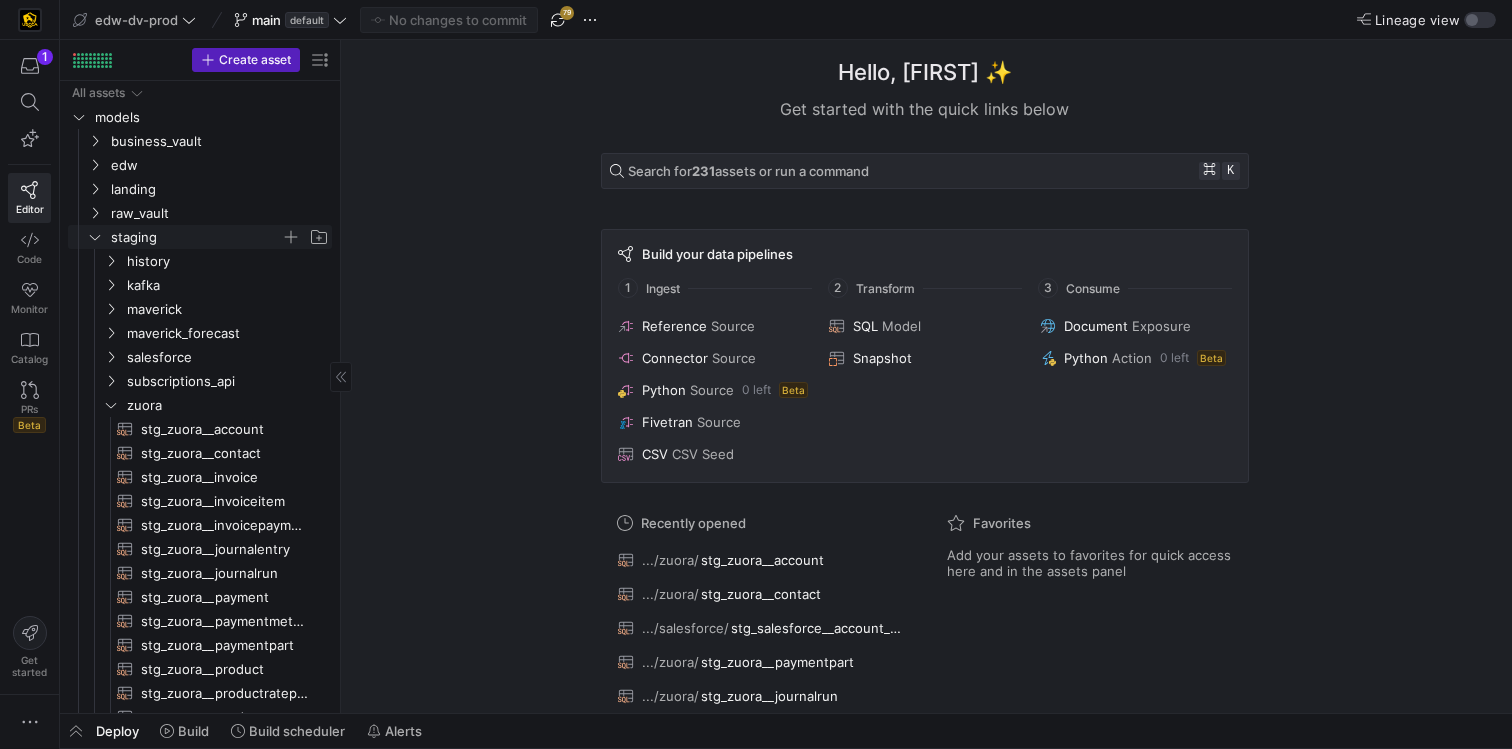click 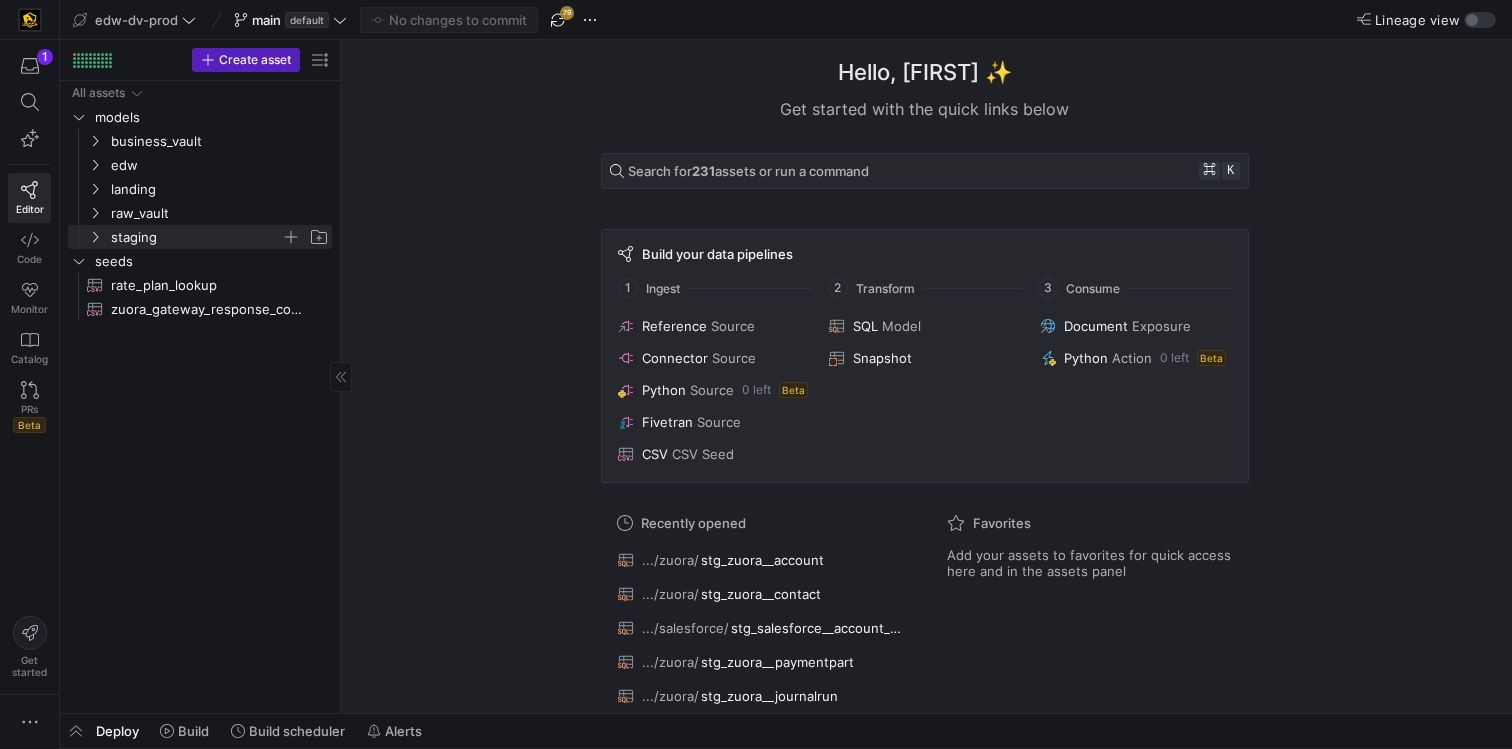 click on "Hello, [FIRST] ✨  Get started with the quick links below  Search for  231  assets or run a command ⌘ k  Build your data pipelines  1 Ingest 2 Transform 3 Consume
Reference Source
Connector Source
Python Source 0 left   Beta
Fivetran Source
CSV CSV Seed
SQL Model
Snapshot
Document Exposure
Python Action 0 left   Beta
Recently opened
.../zuora/ stg_zuora__account
.../zuora/ stg_zuora__contact
.../salesforce/ stg_salesforce__account_history
.../zuora/ stg_zuora__paymentpart
.../zuora/ stg_zuora__journalrun  Favorites" 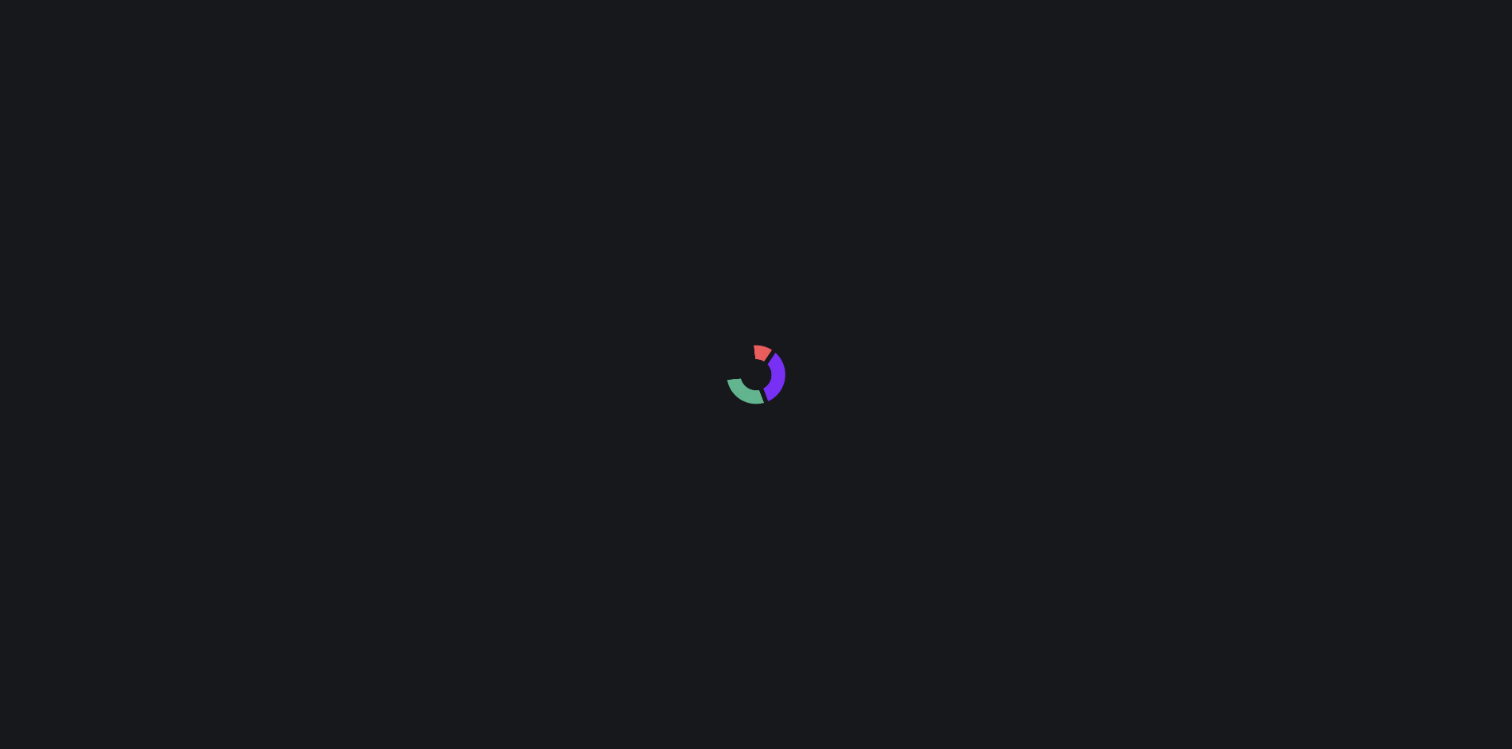 scroll, scrollTop: 0, scrollLeft: 0, axis: both 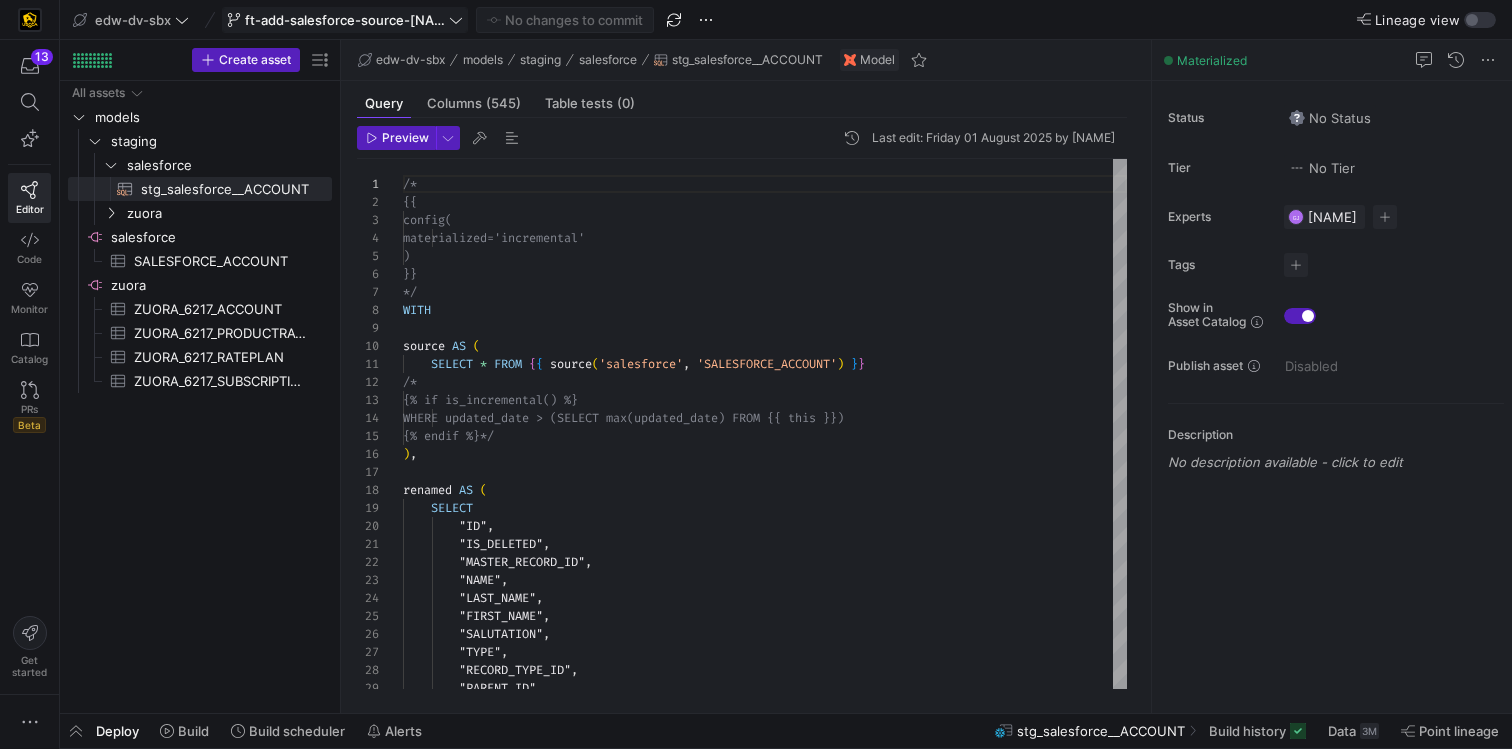 click 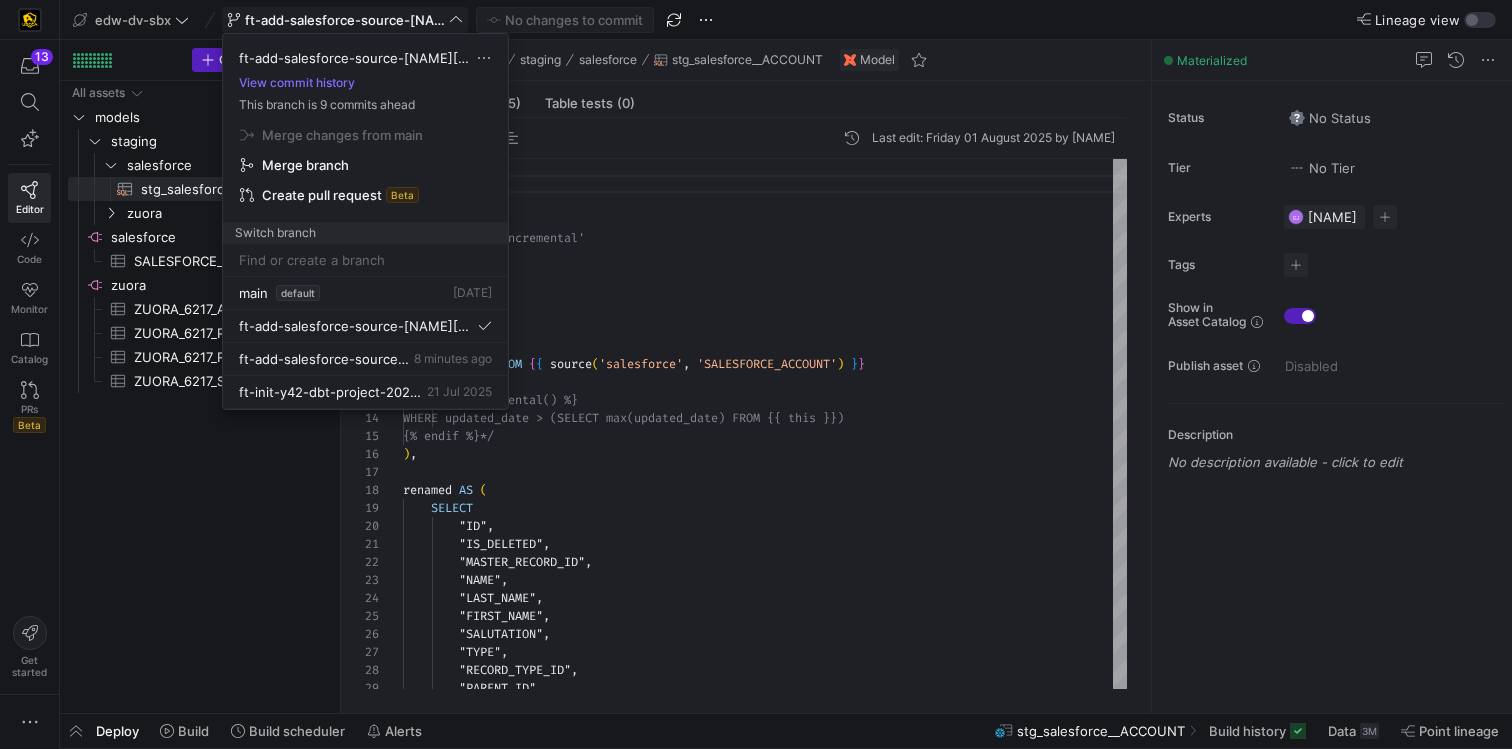 click at bounding box center (756, 374) 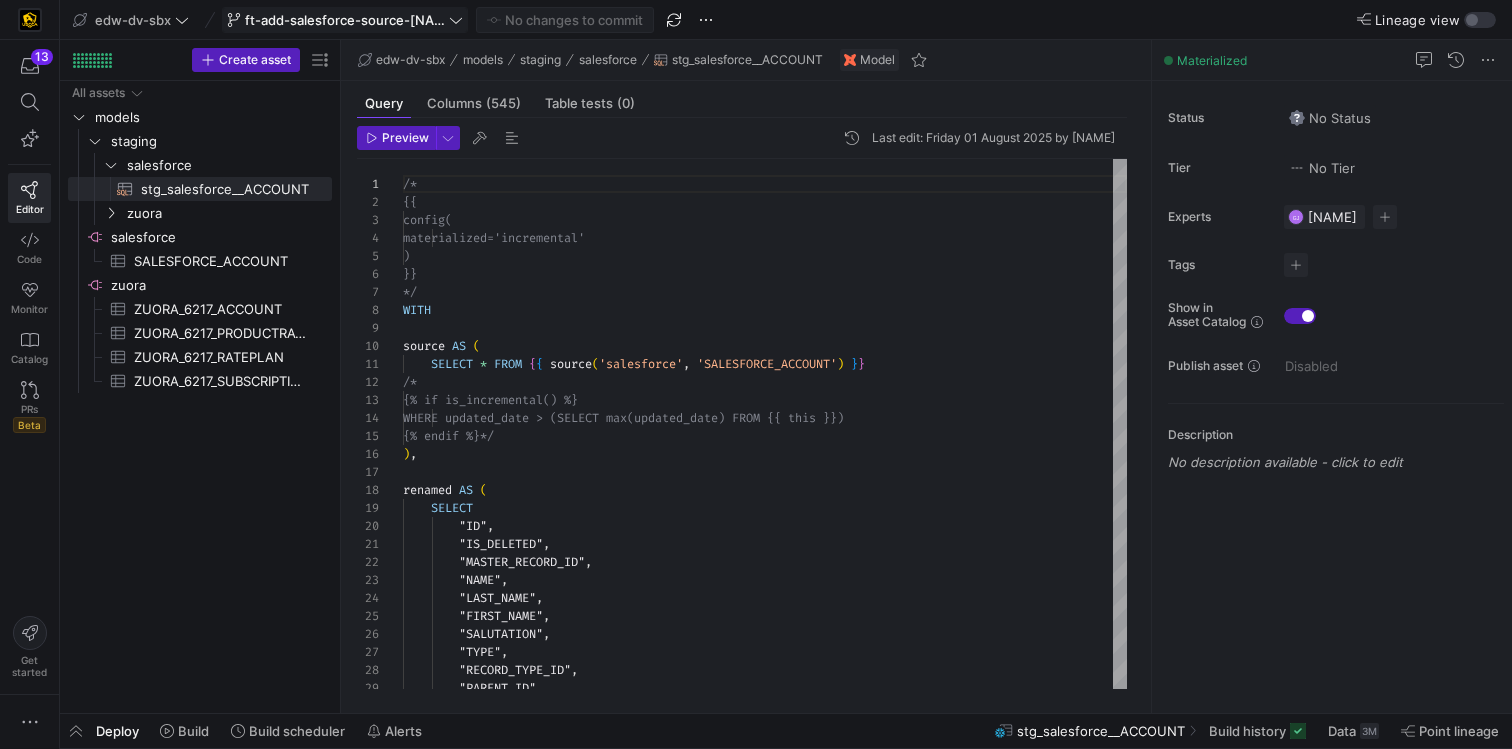 click 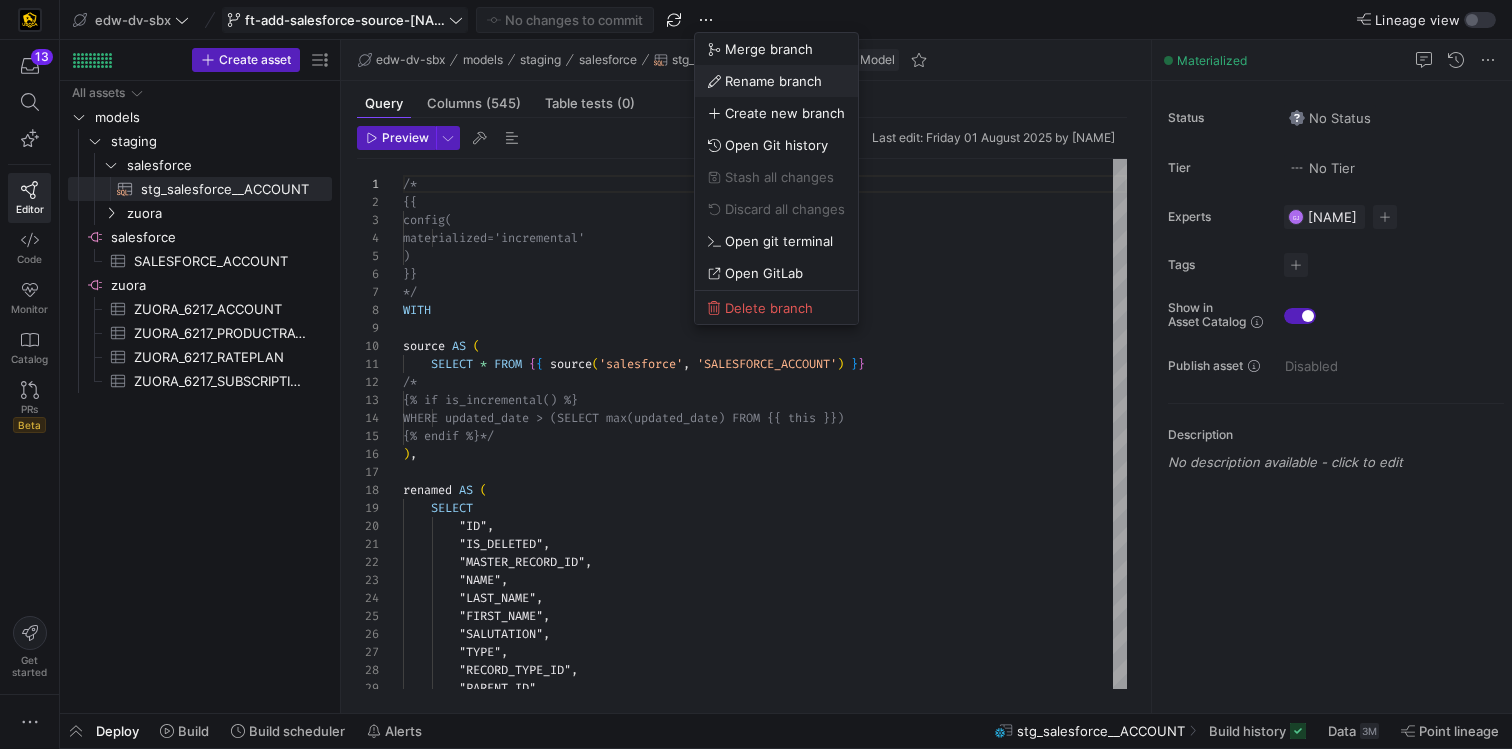 click on "Rename branch" at bounding box center (773, 81) 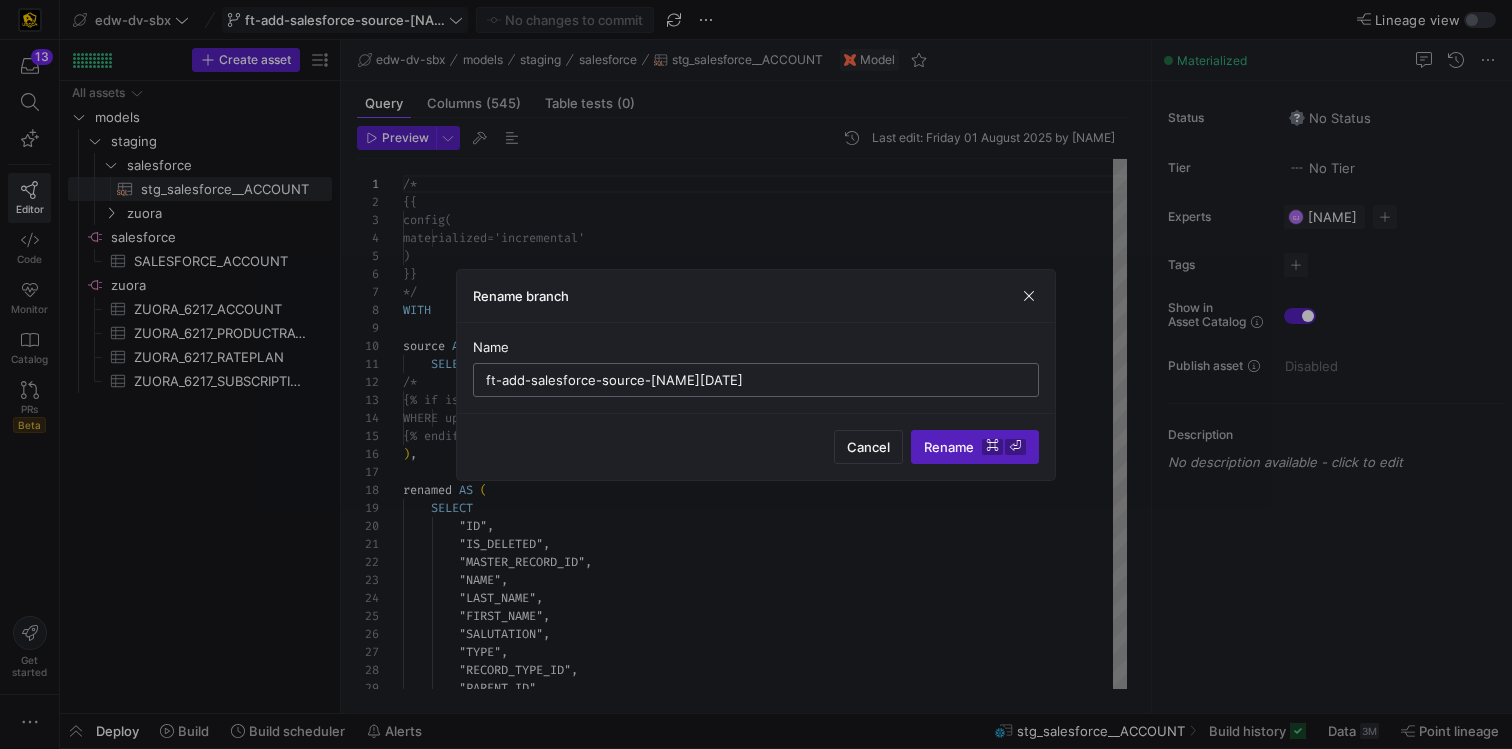 drag, startPoint x: 823, startPoint y: 373, endPoint x: 534, endPoint y: 378, distance: 289.04324 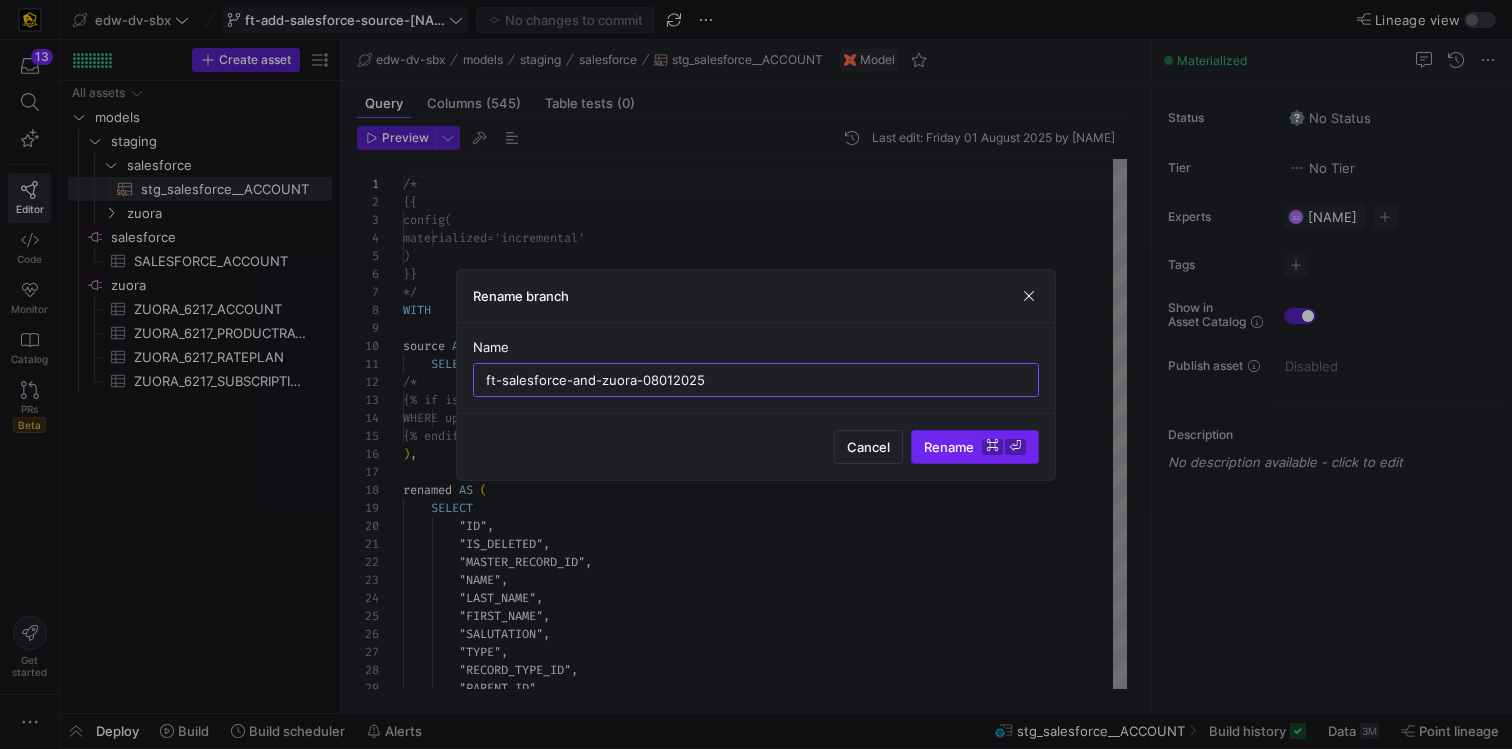 type on "ft-salesforce-and-zuora-08012025" 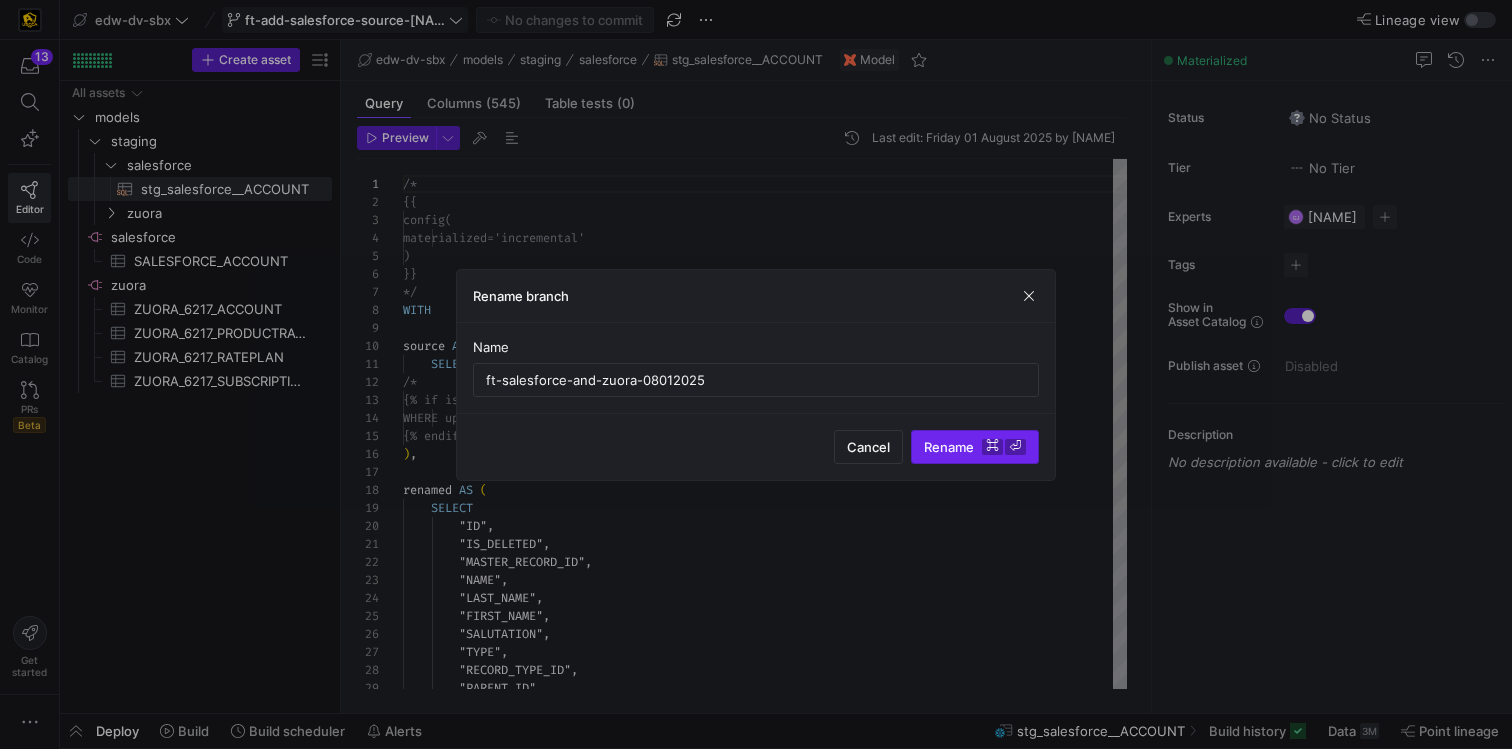 click on "Rename  ⌘ ⏎" at bounding box center (975, 447) 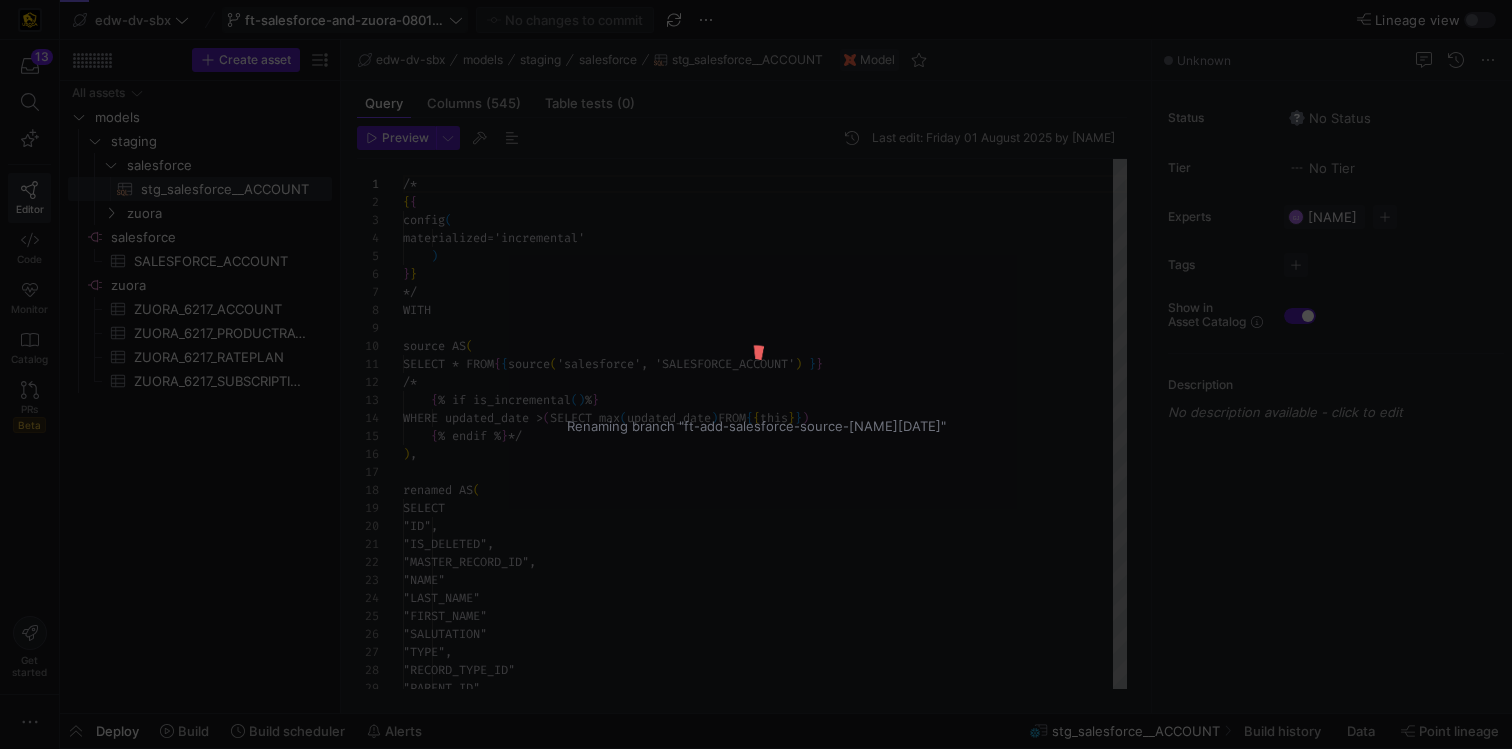 scroll, scrollTop: 180, scrollLeft: 0, axis: vertical 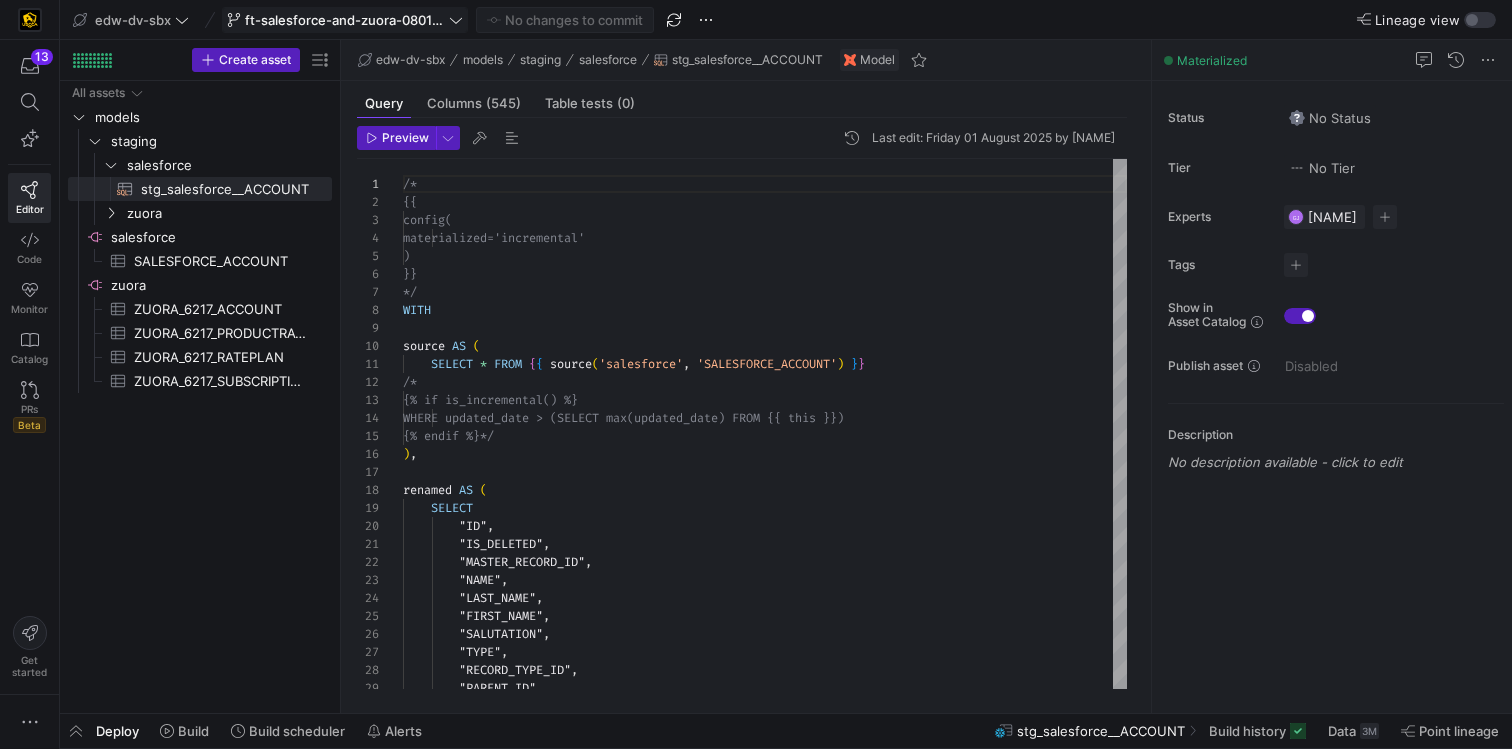 click on "ft-salesforce-and-zuora-08012025" 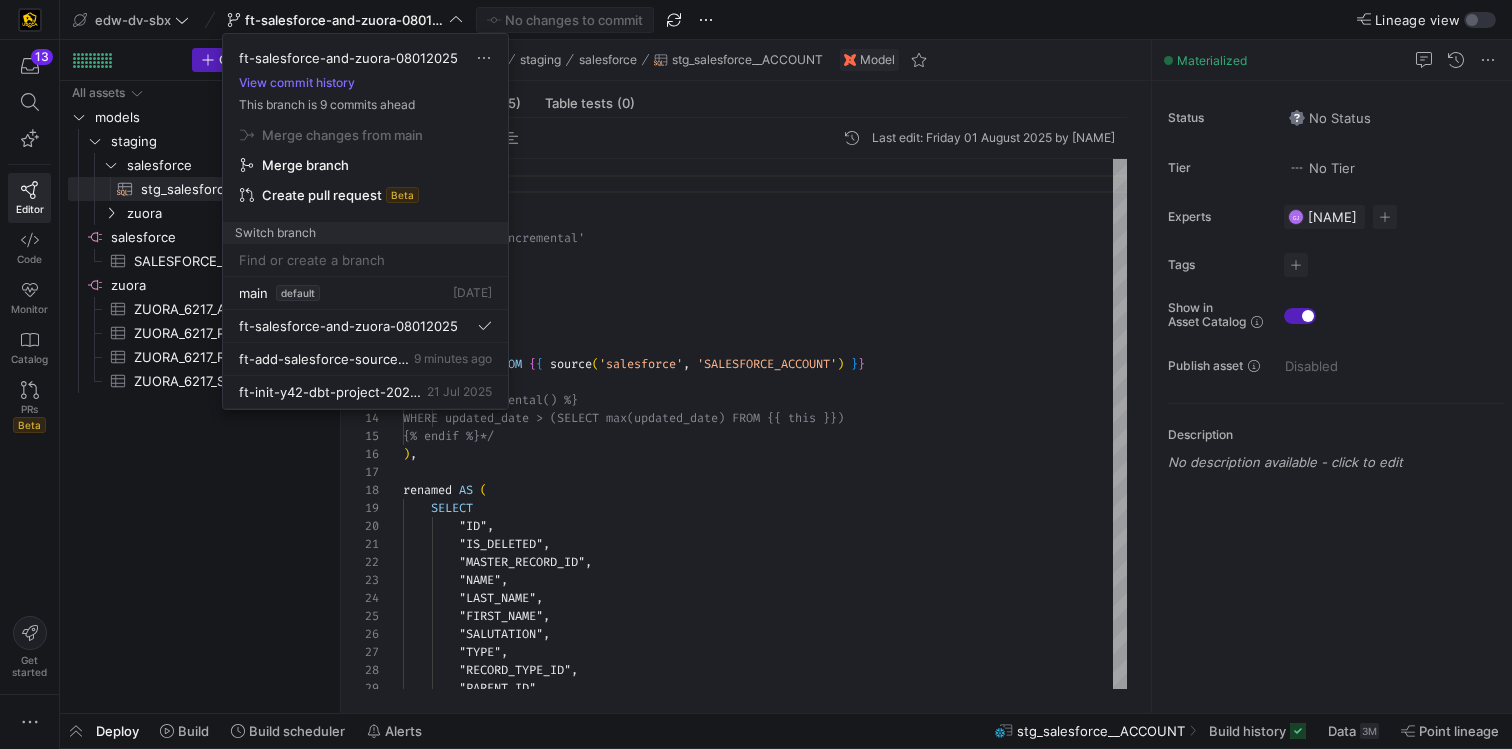 click at bounding box center (756, 374) 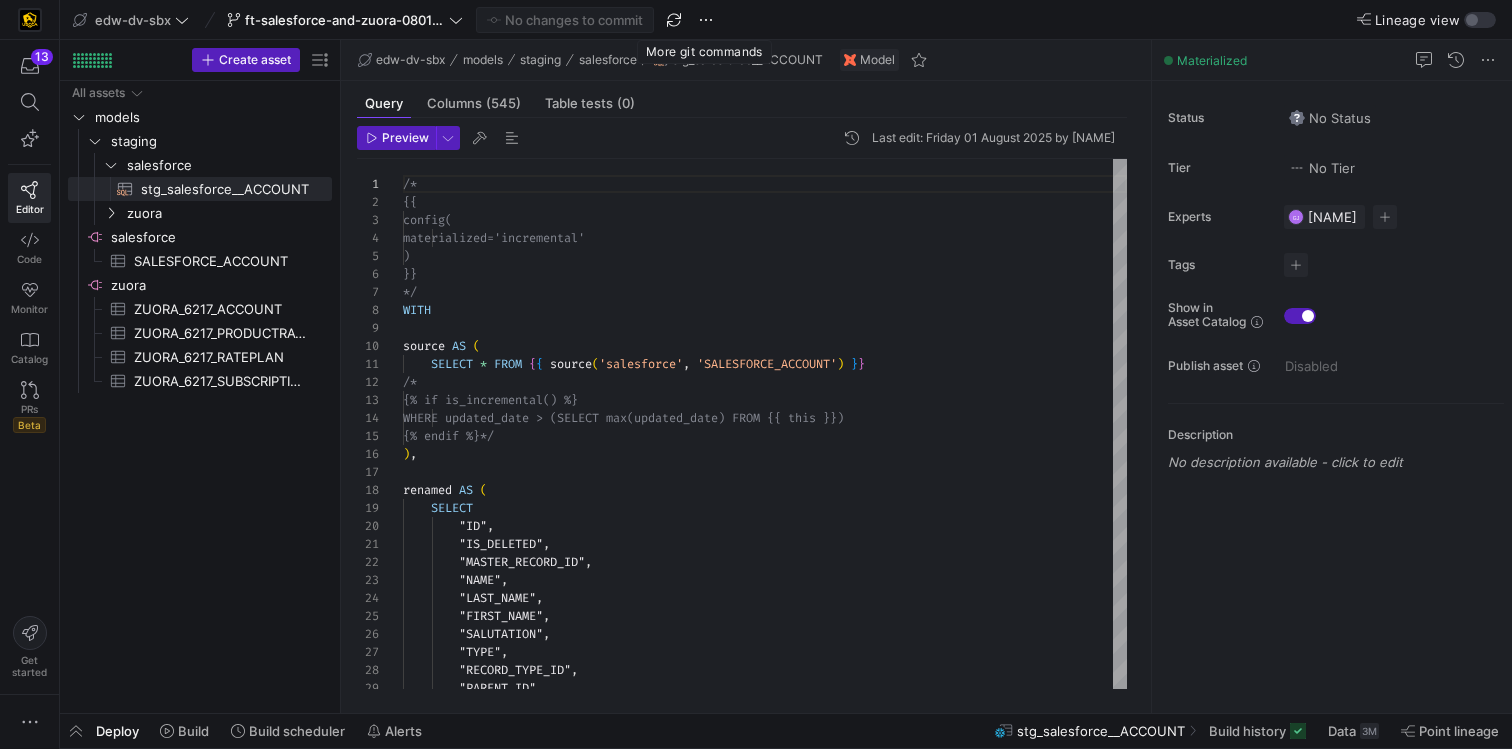 click 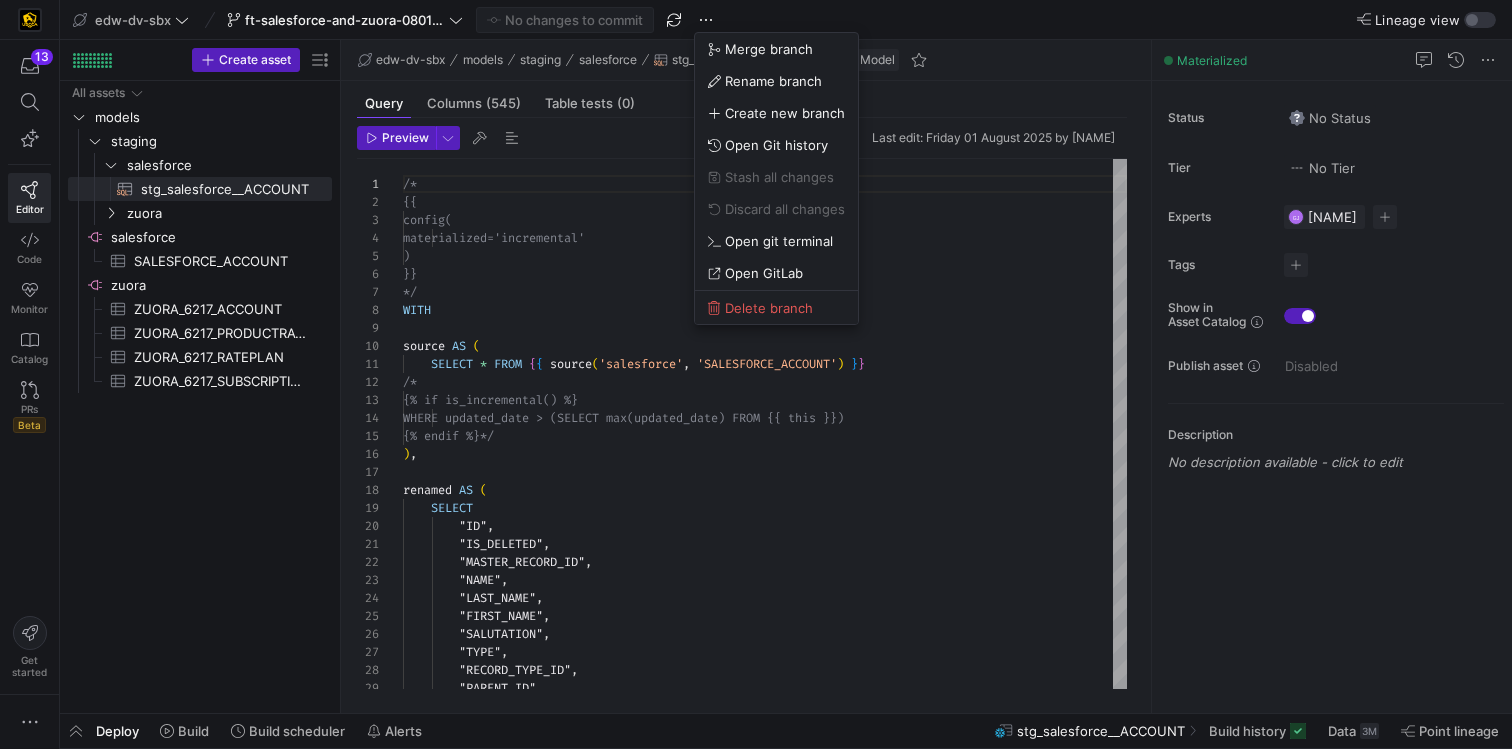 click at bounding box center (756, 374) 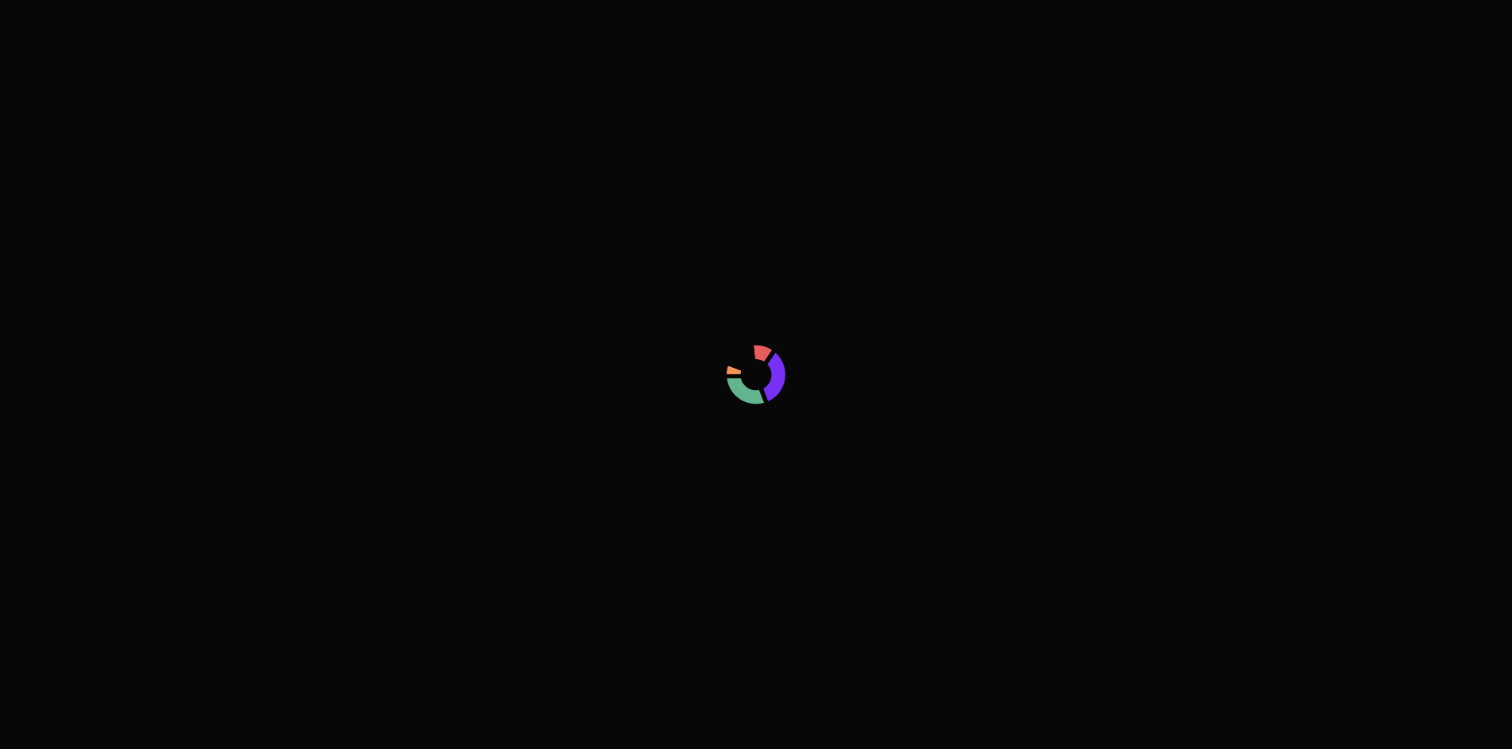 scroll, scrollTop: 0, scrollLeft: 0, axis: both 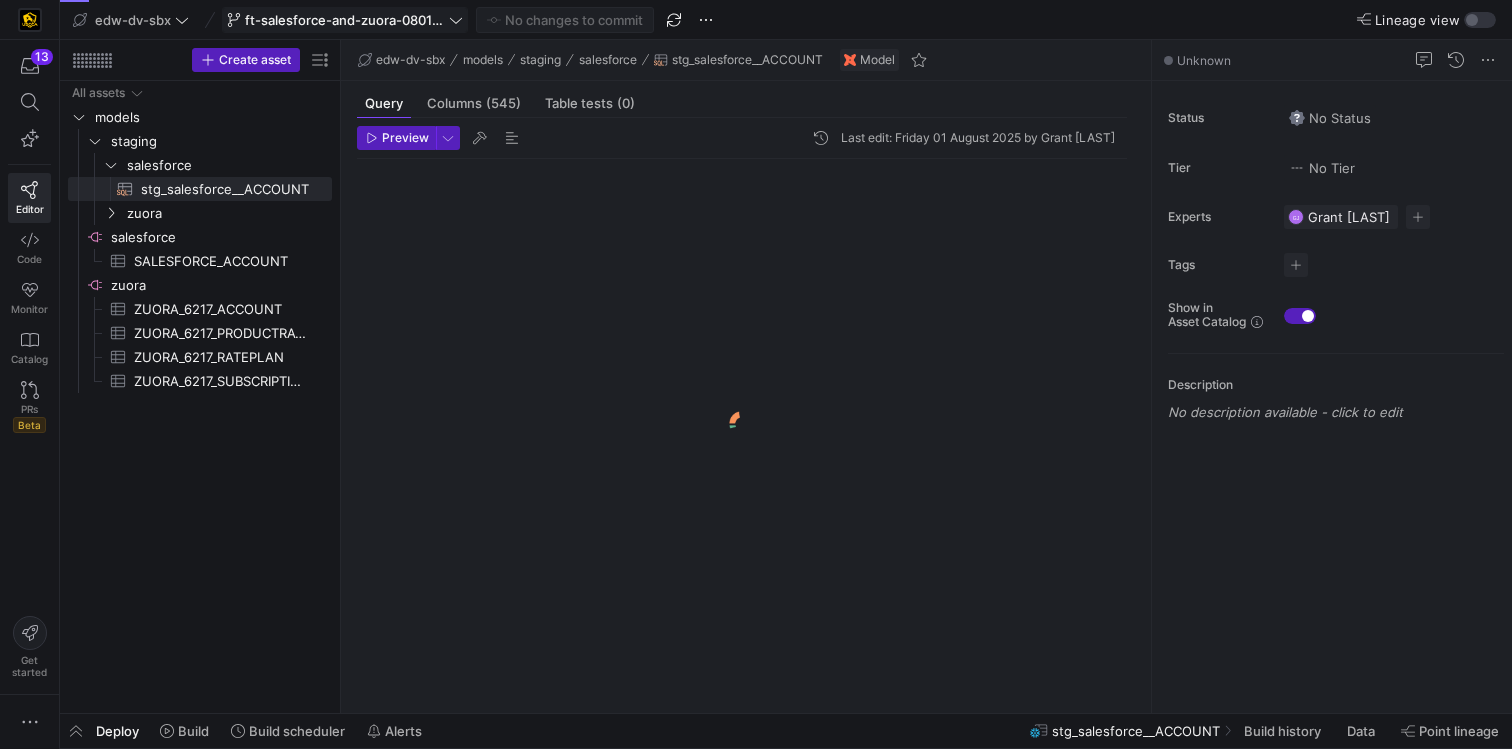 click on "ft-salesforce-and-zuora-08012025" 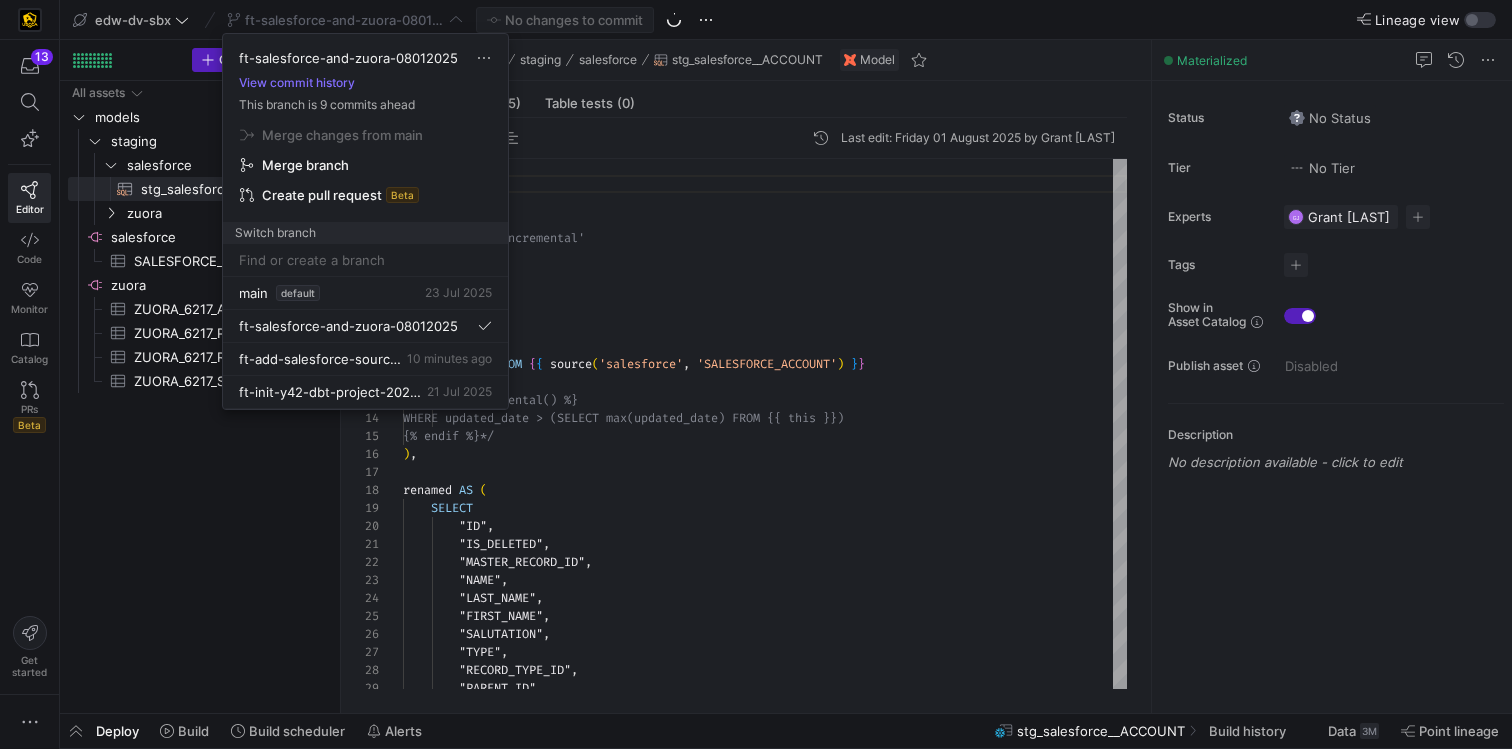 scroll, scrollTop: 180, scrollLeft: 0, axis: vertical 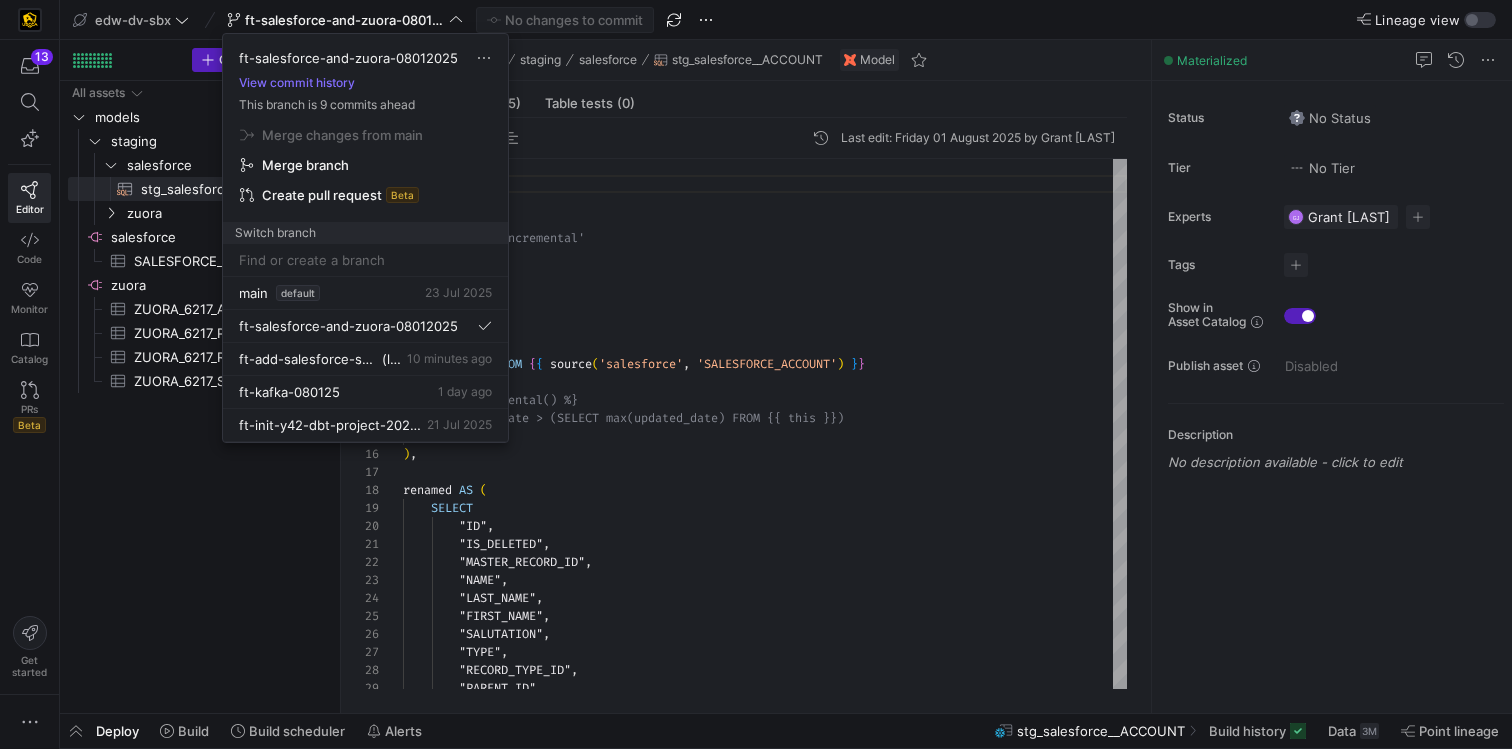 click at bounding box center (756, 374) 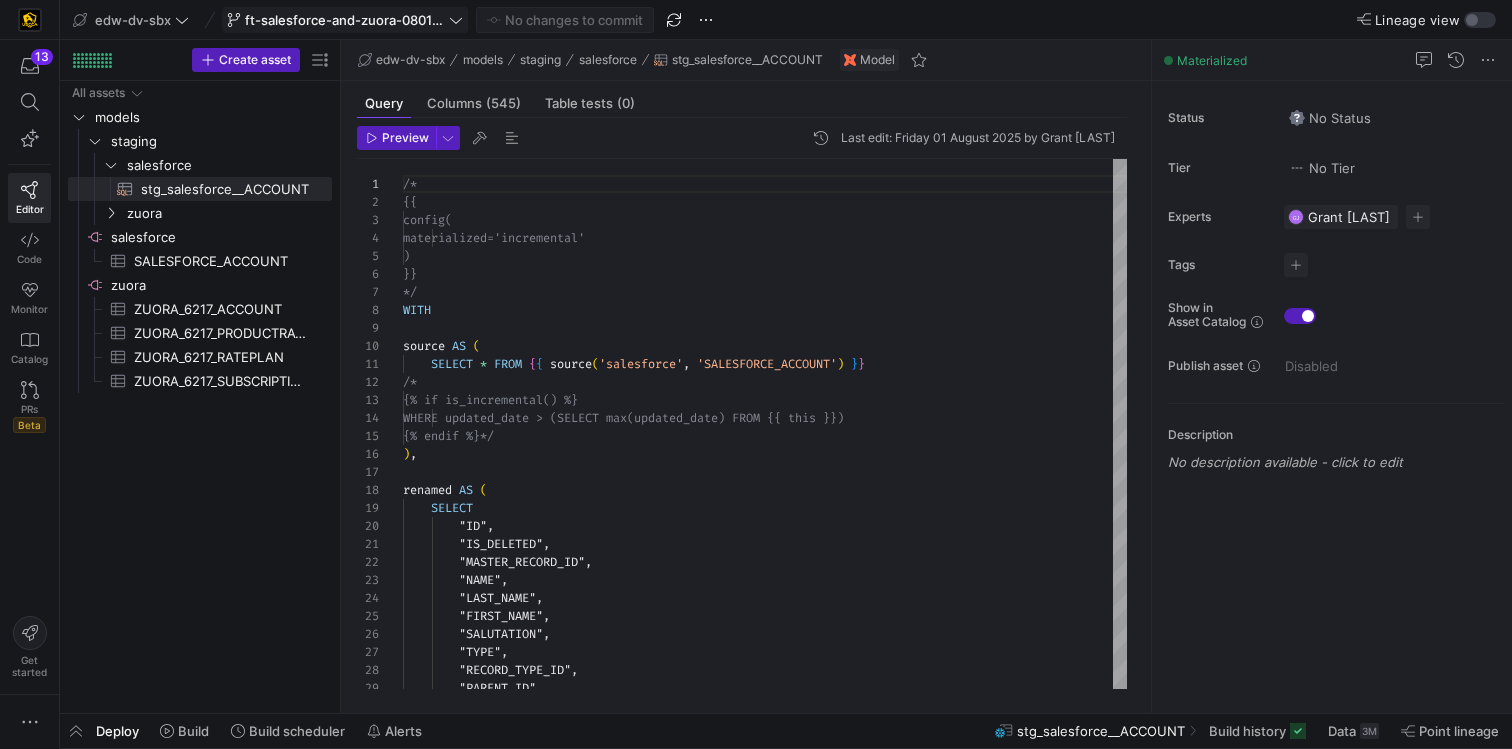 click 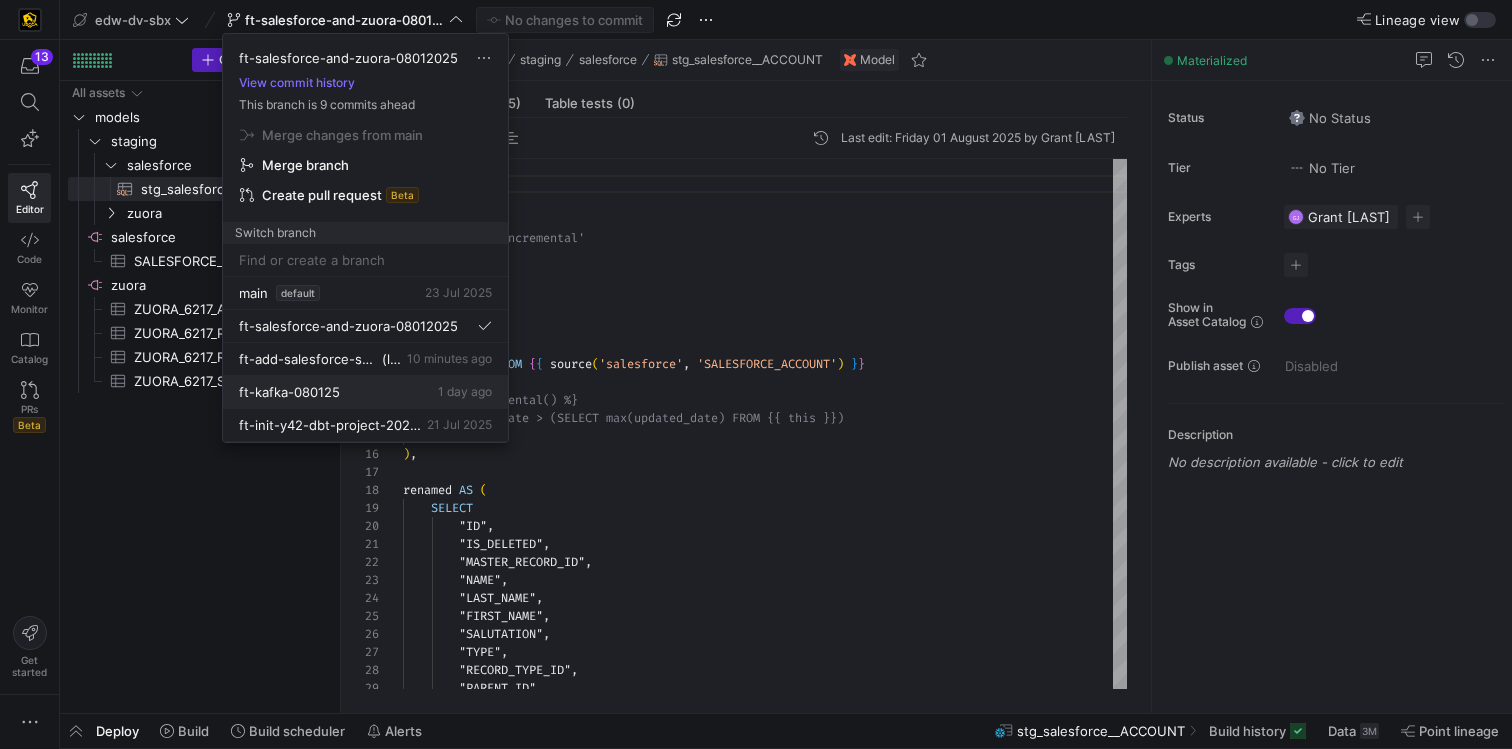 click on "ft-kafka-080125 1 day ago" at bounding box center (365, 392) 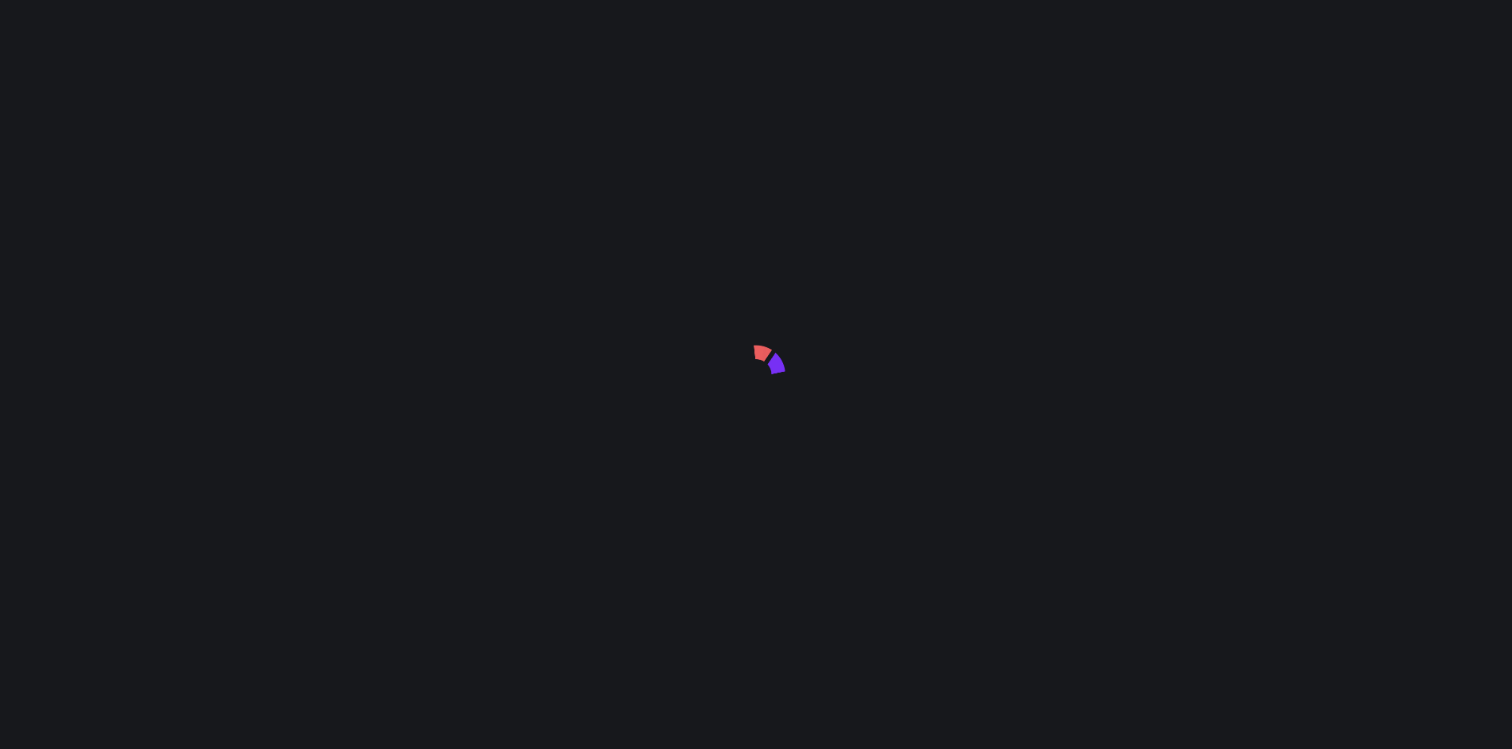 scroll, scrollTop: 0, scrollLeft: 0, axis: both 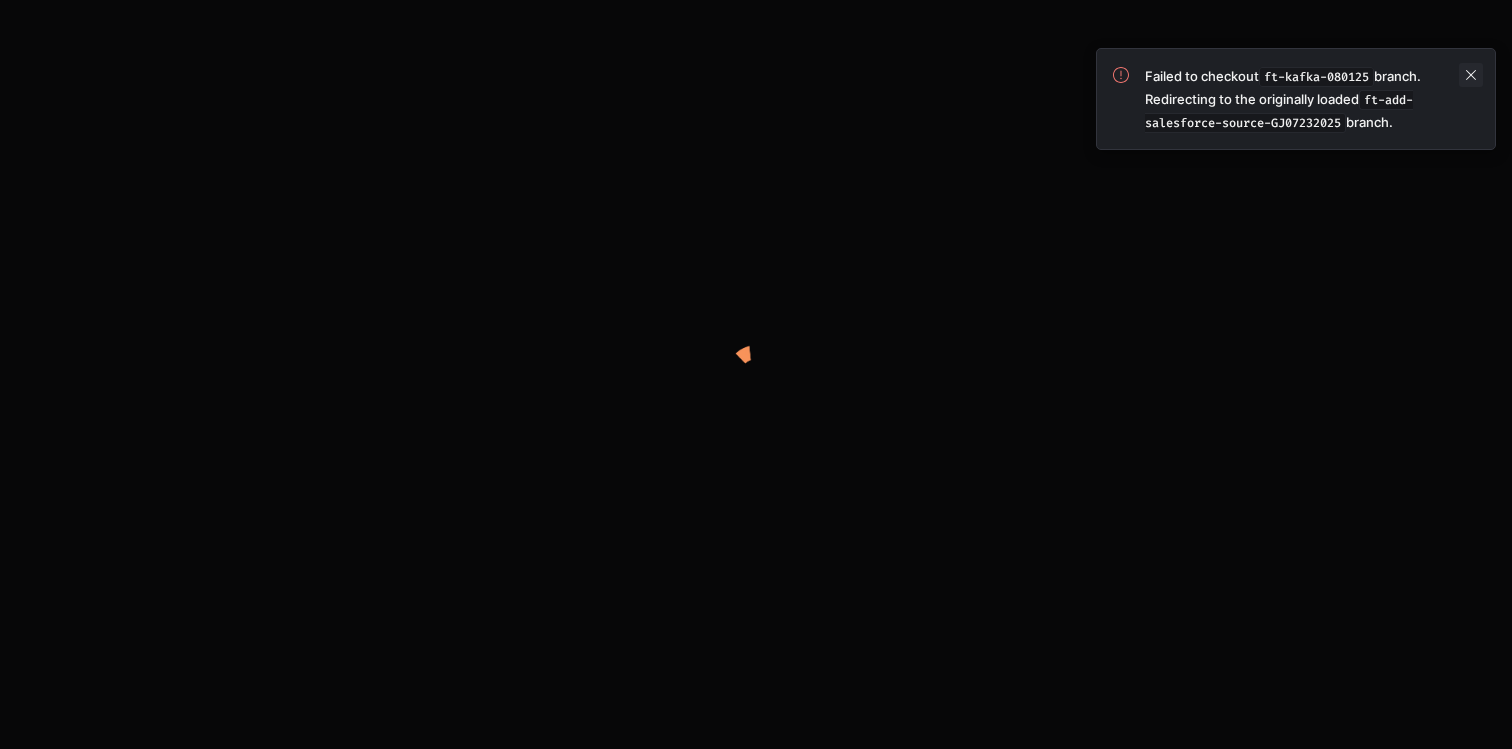 click 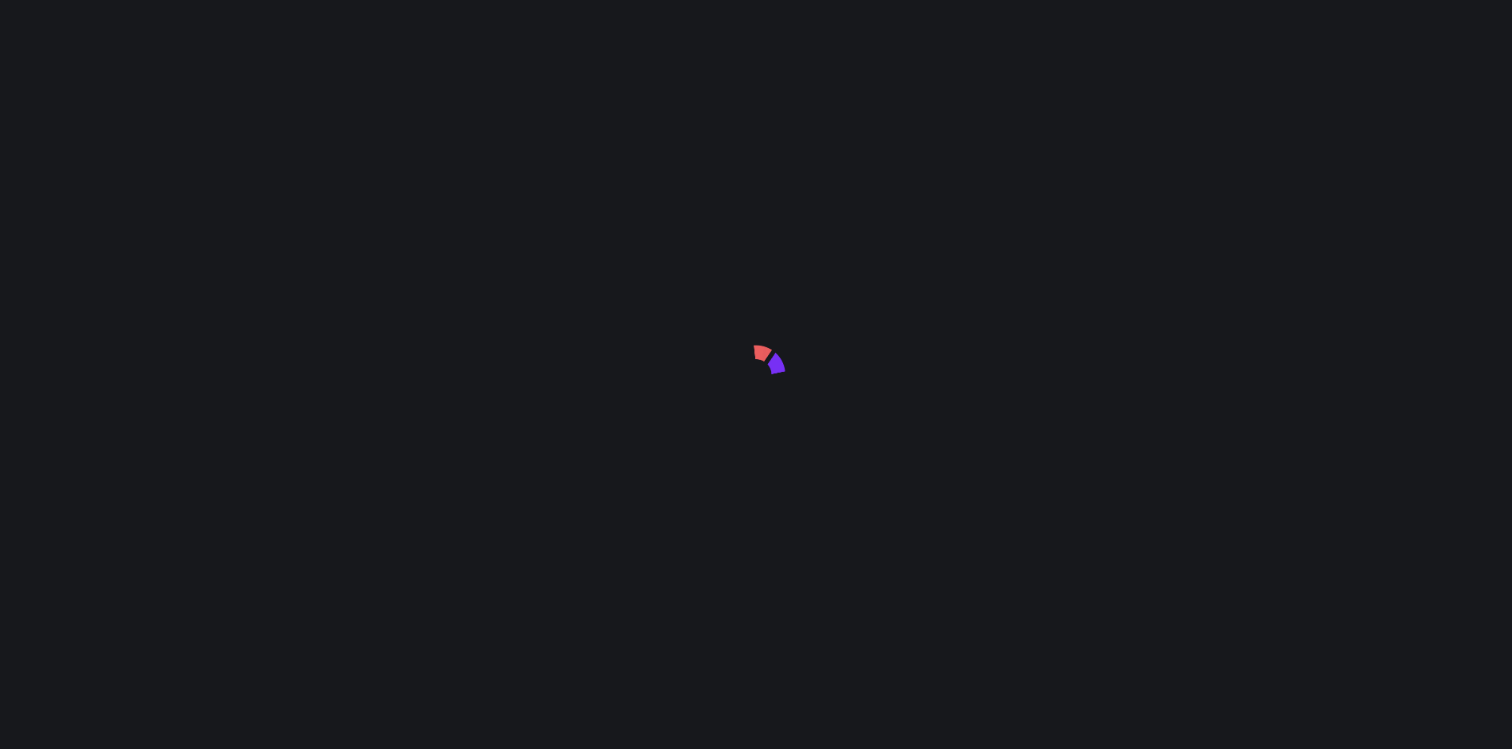 scroll, scrollTop: 0, scrollLeft: 0, axis: both 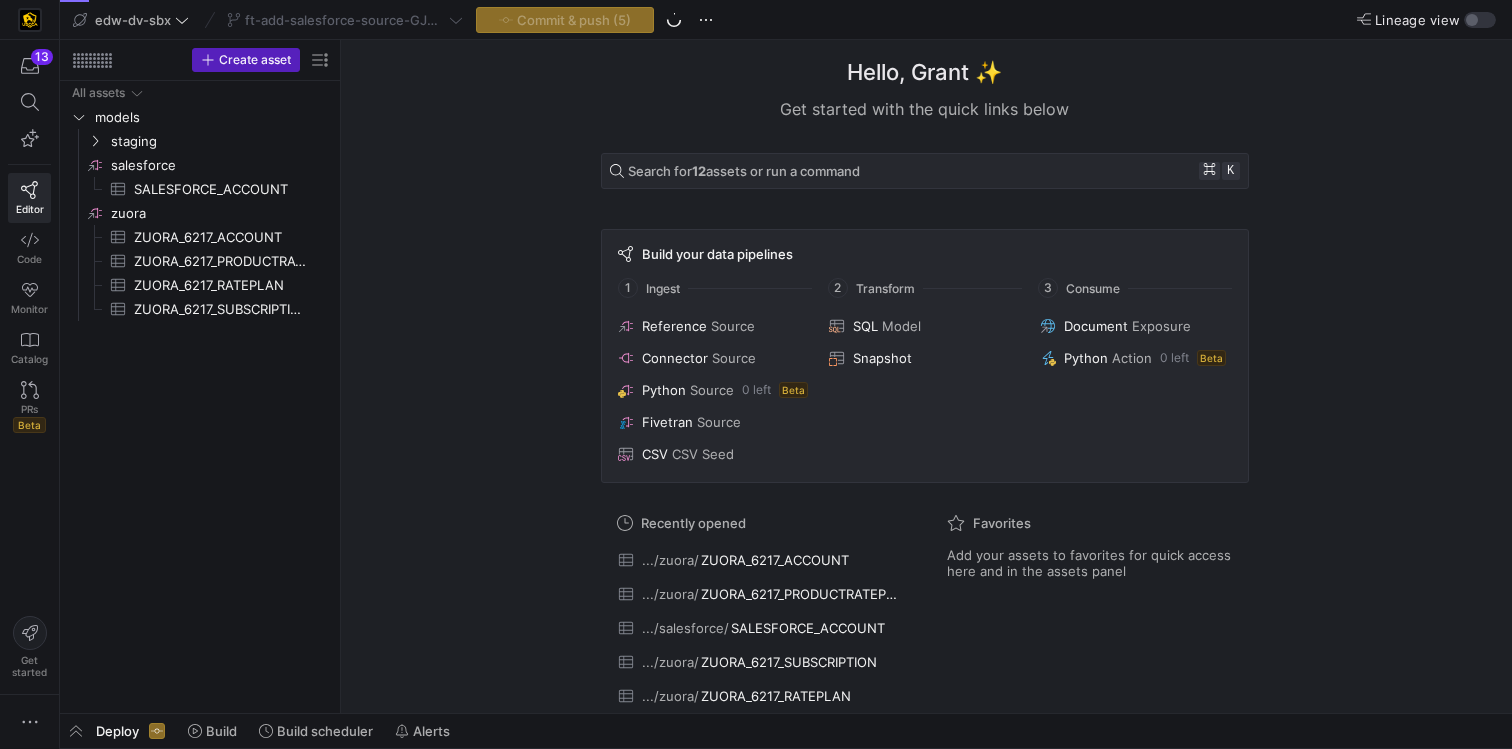 click on "ft-add-salesforce-source-[NAME][DATE]" 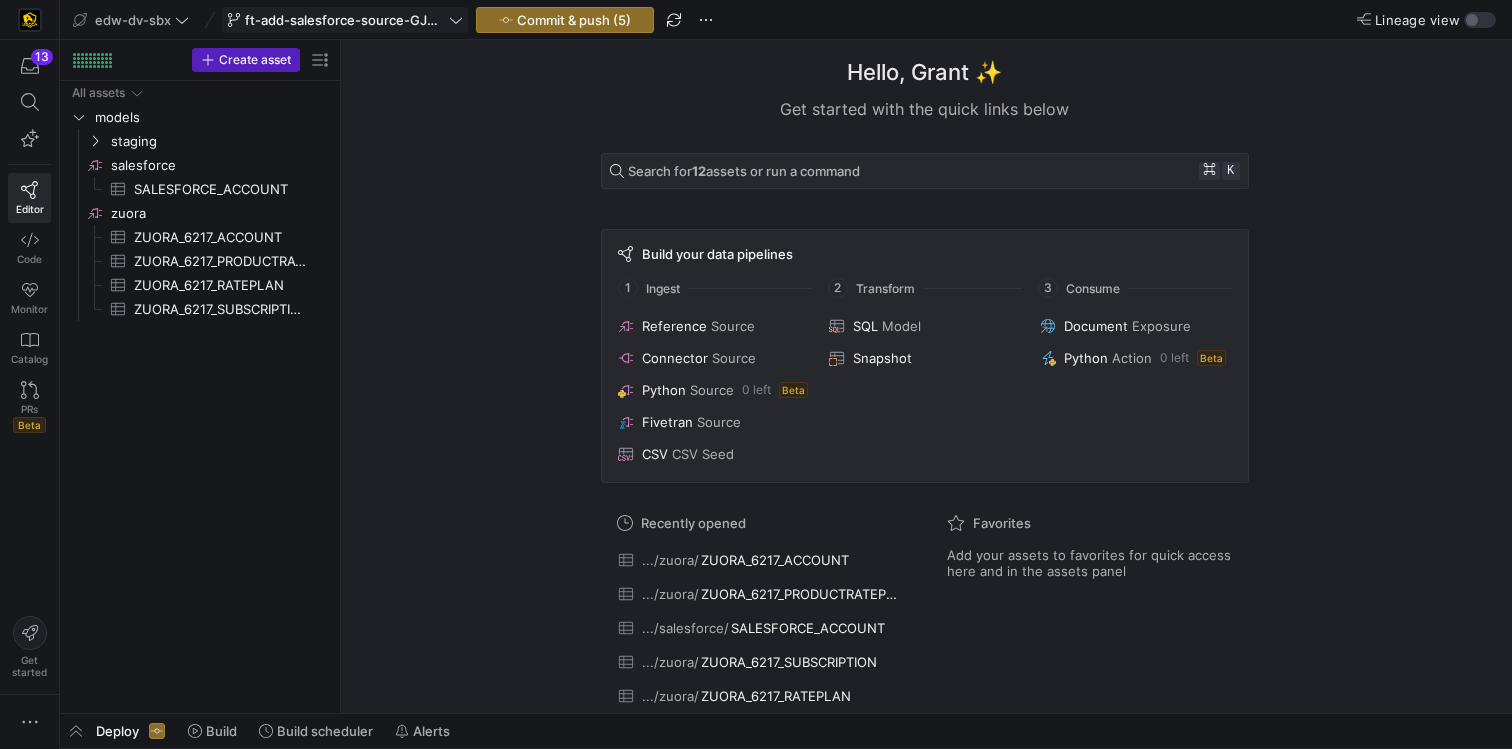 click on "ft-add-salesforce-source-[NAME][DATE]" 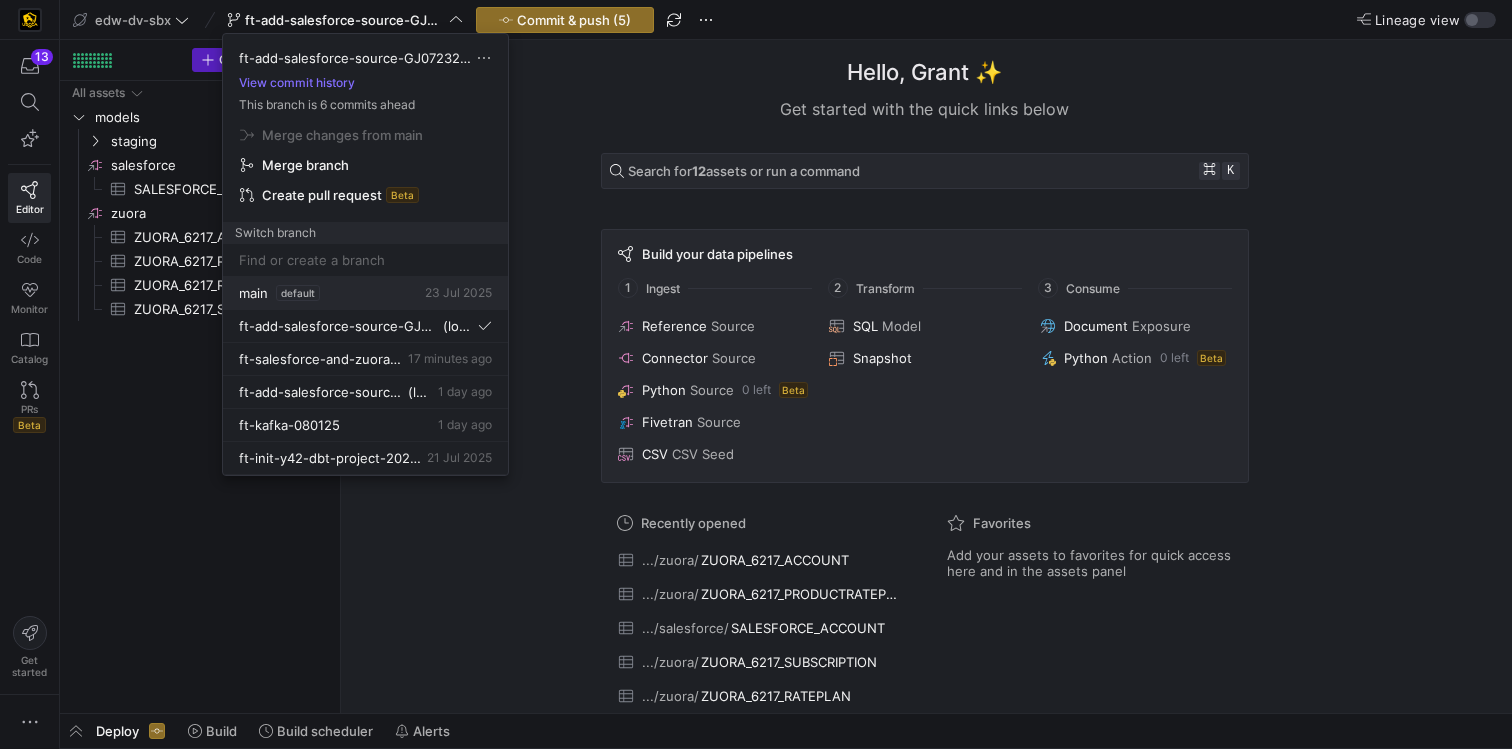 click on "main  default
23 Jul 2025" at bounding box center [365, 293] 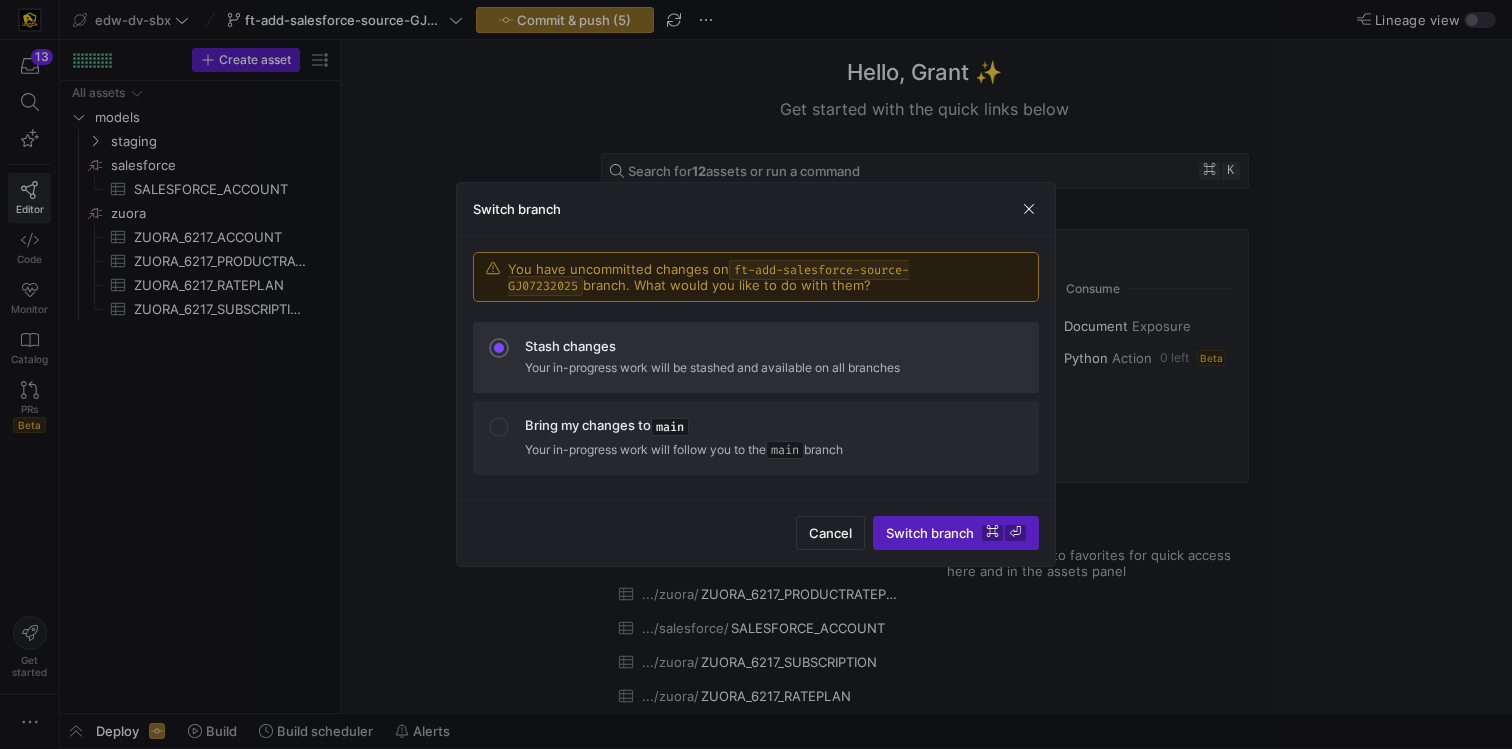 click on "Stash changes Your in-progress work will be stashed and available on all branches" 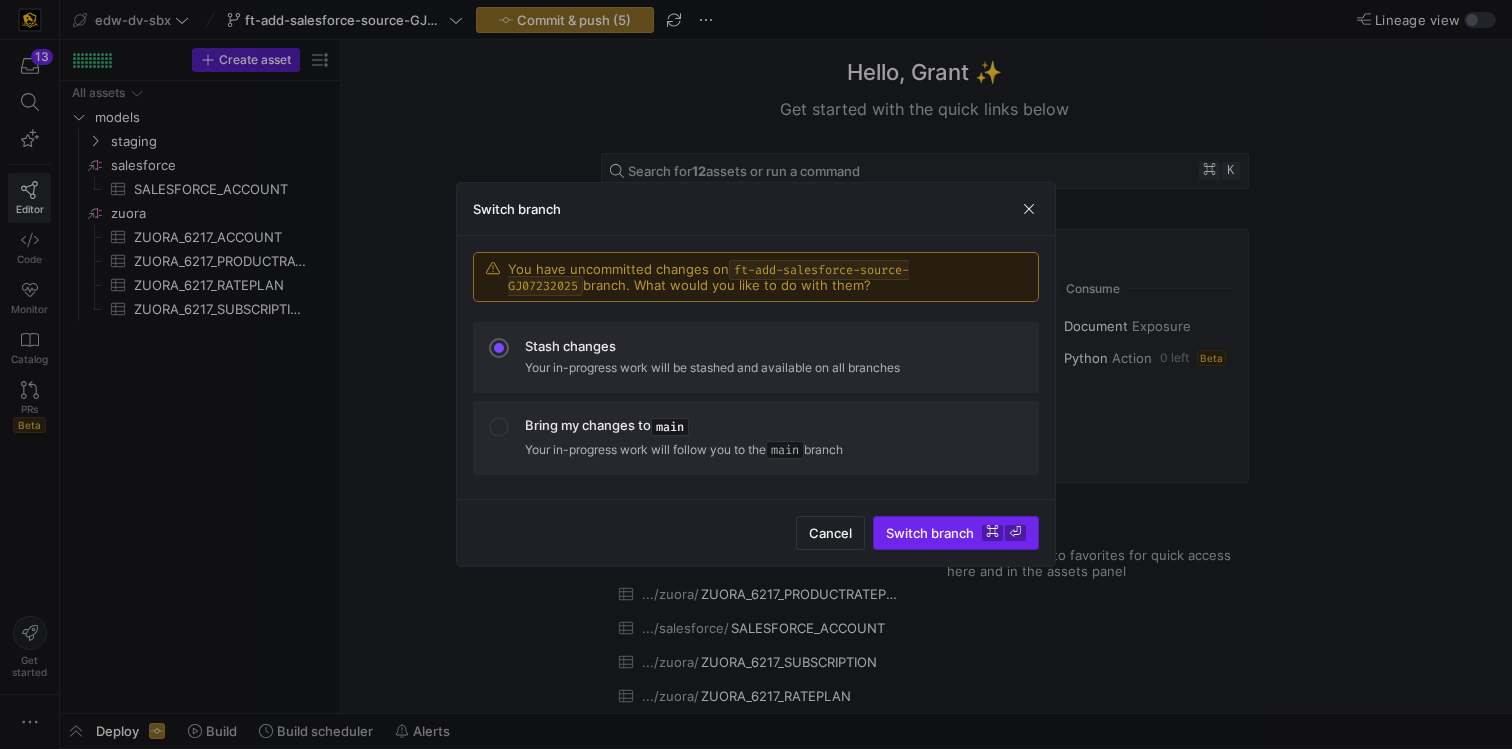 click on "Switch branch  ⌘ ⏎" at bounding box center (956, 533) 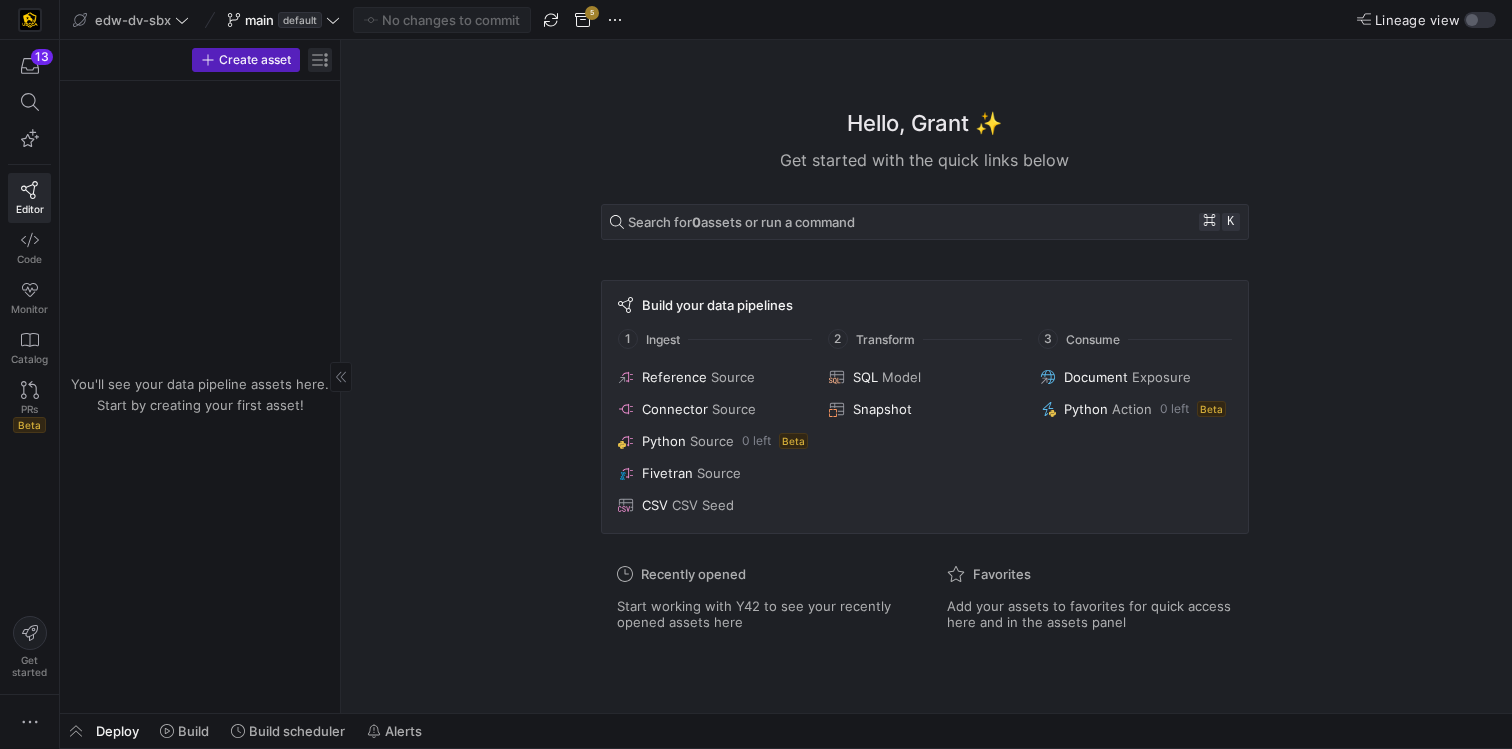 click 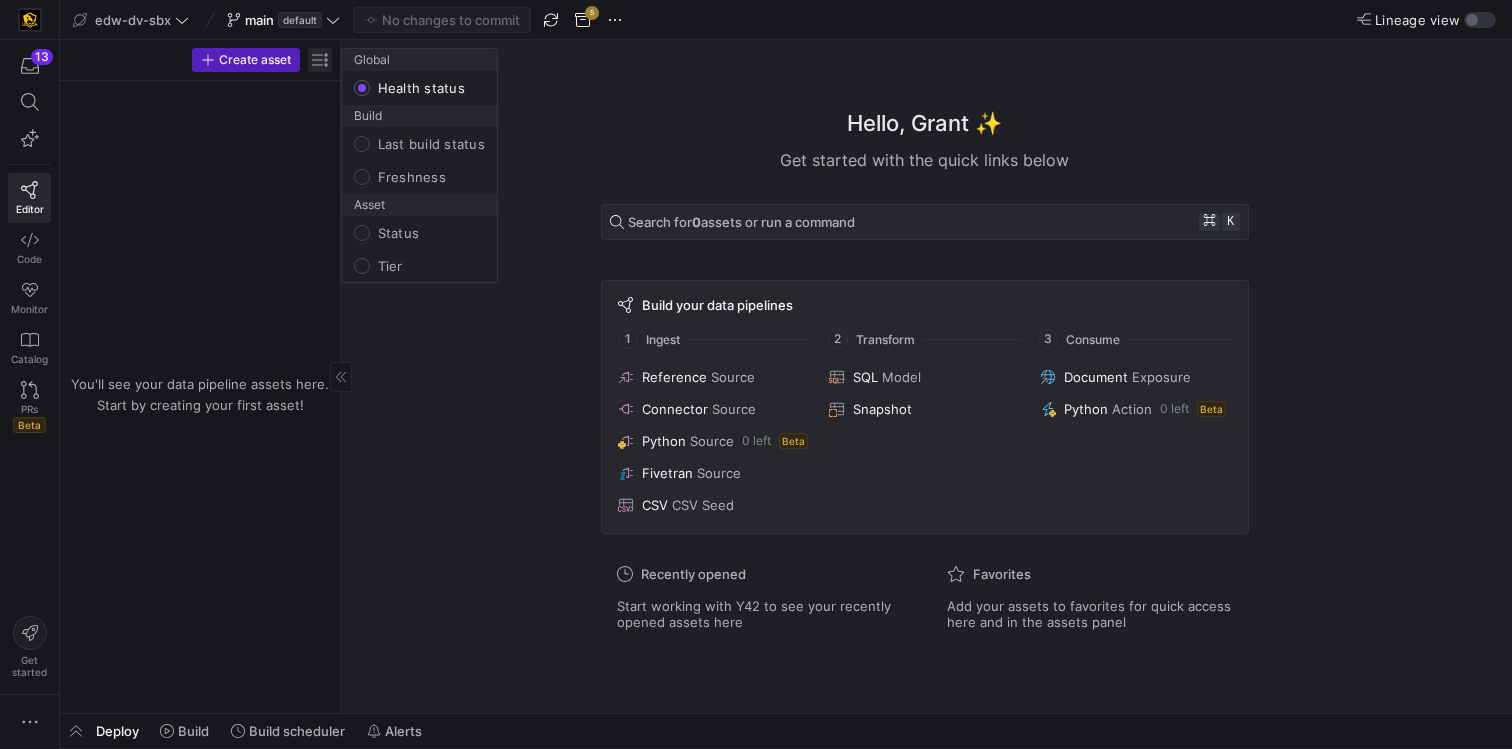 click at bounding box center [756, 374] 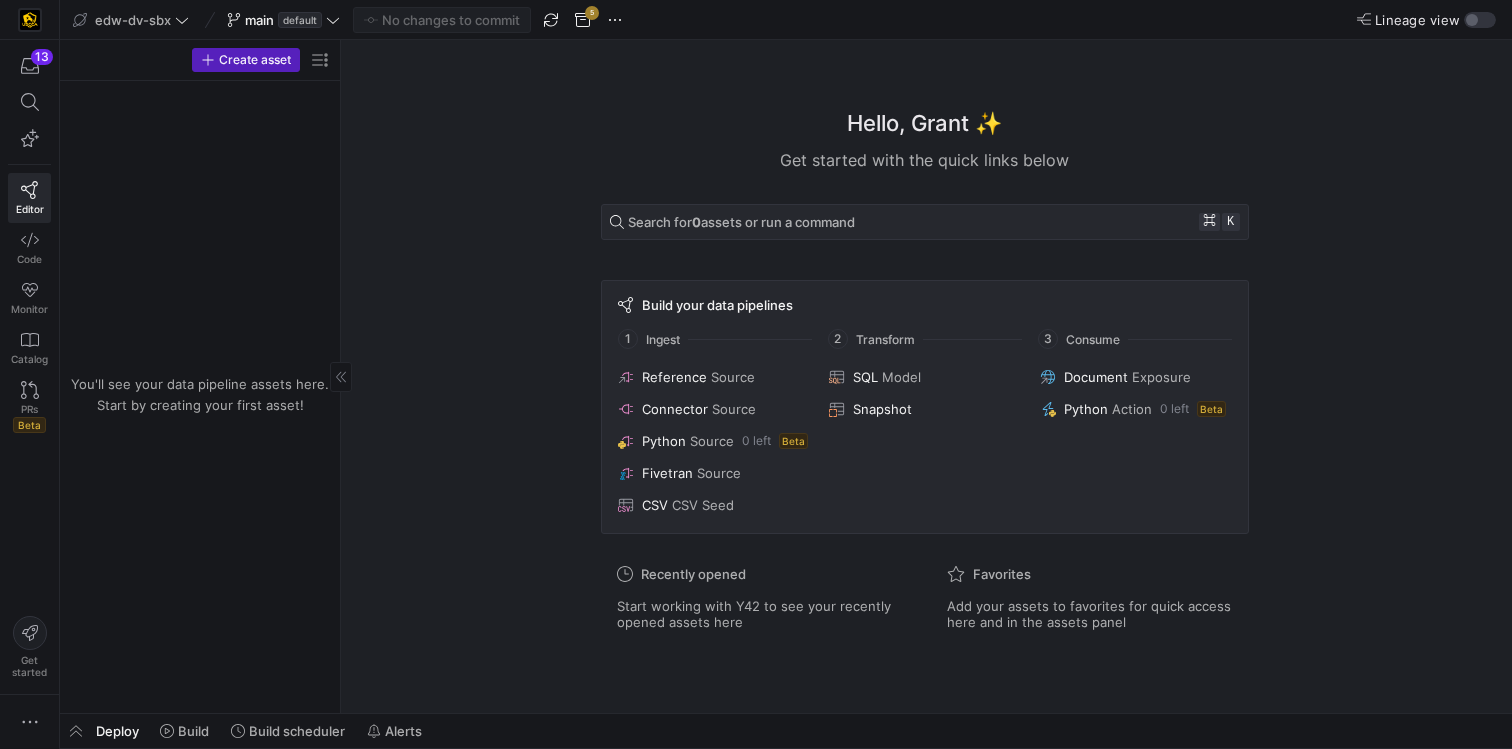 click 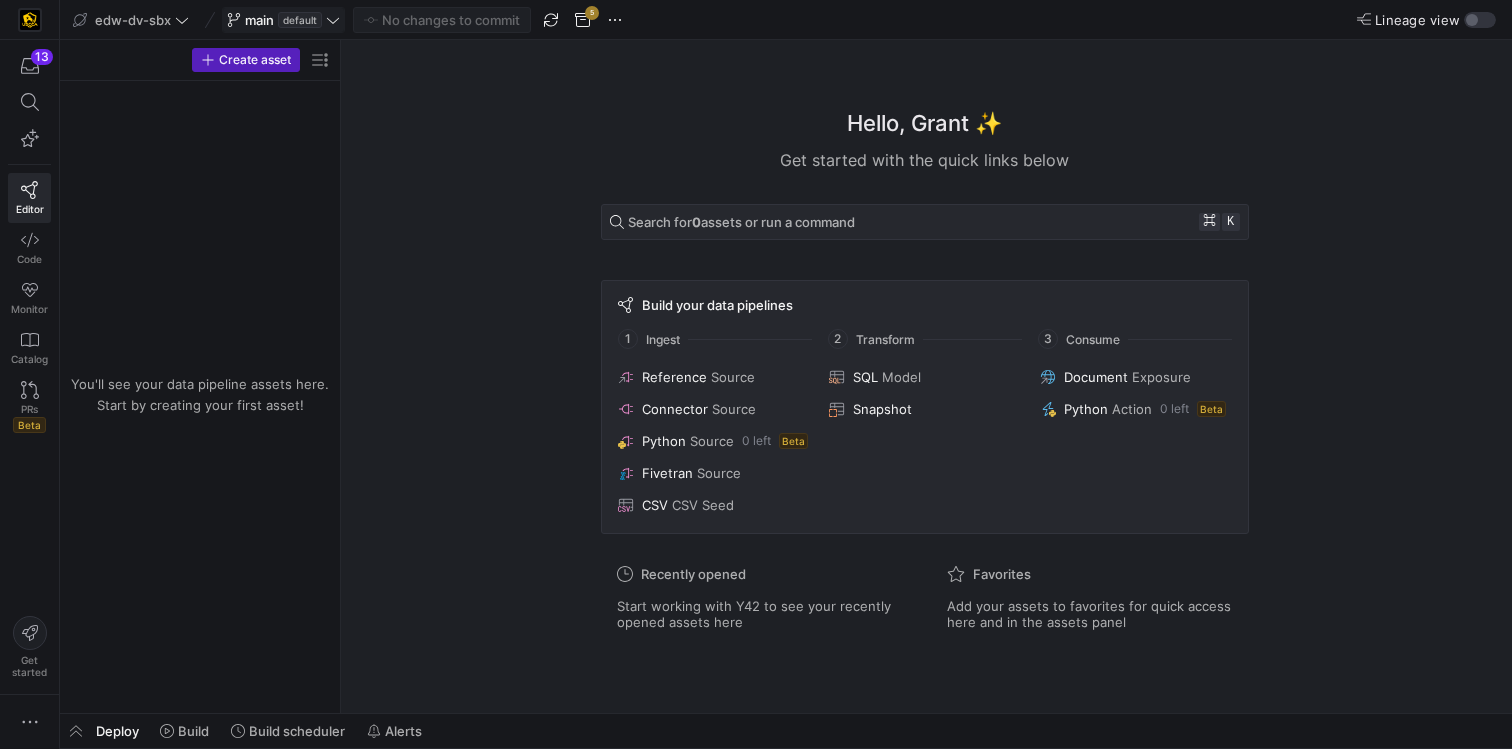 click on "default" 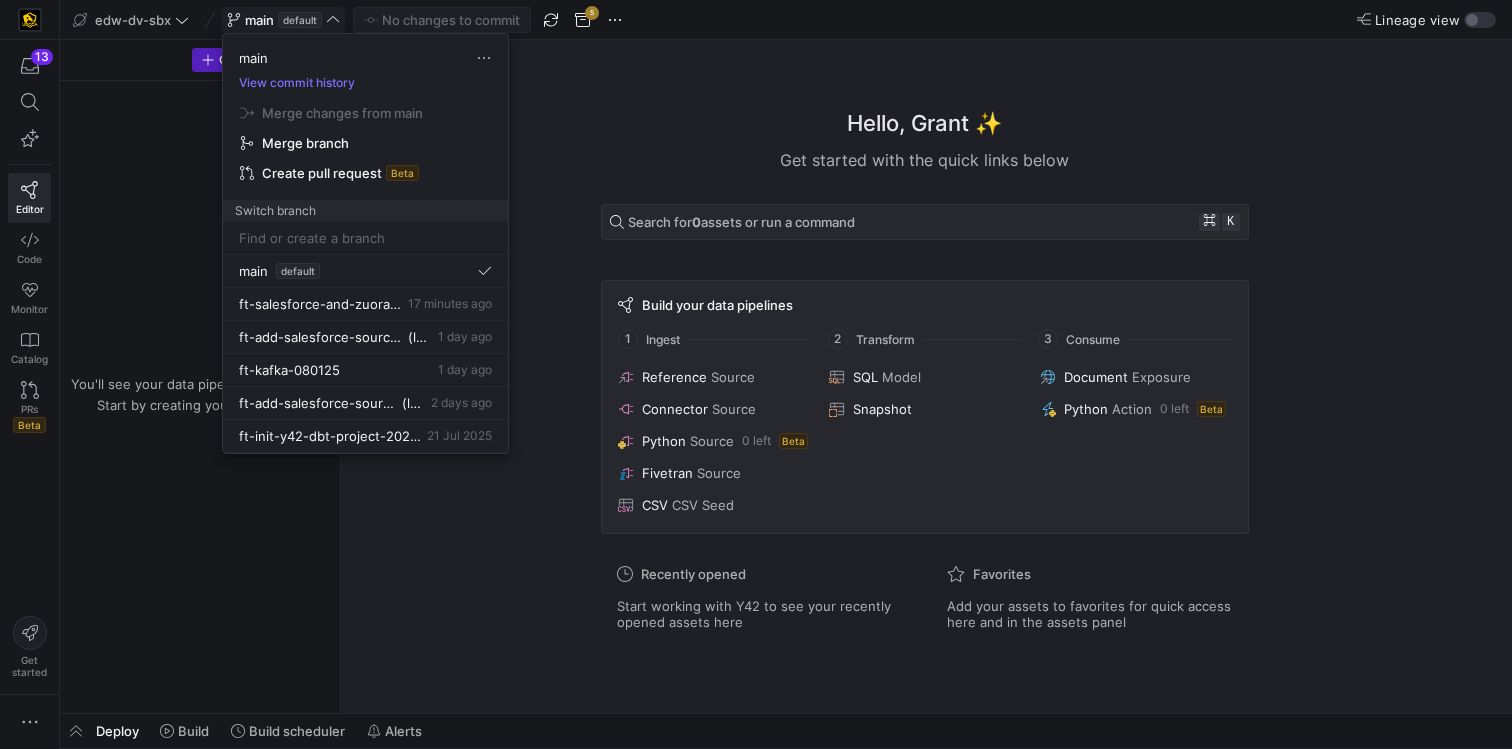click at bounding box center (756, 374) 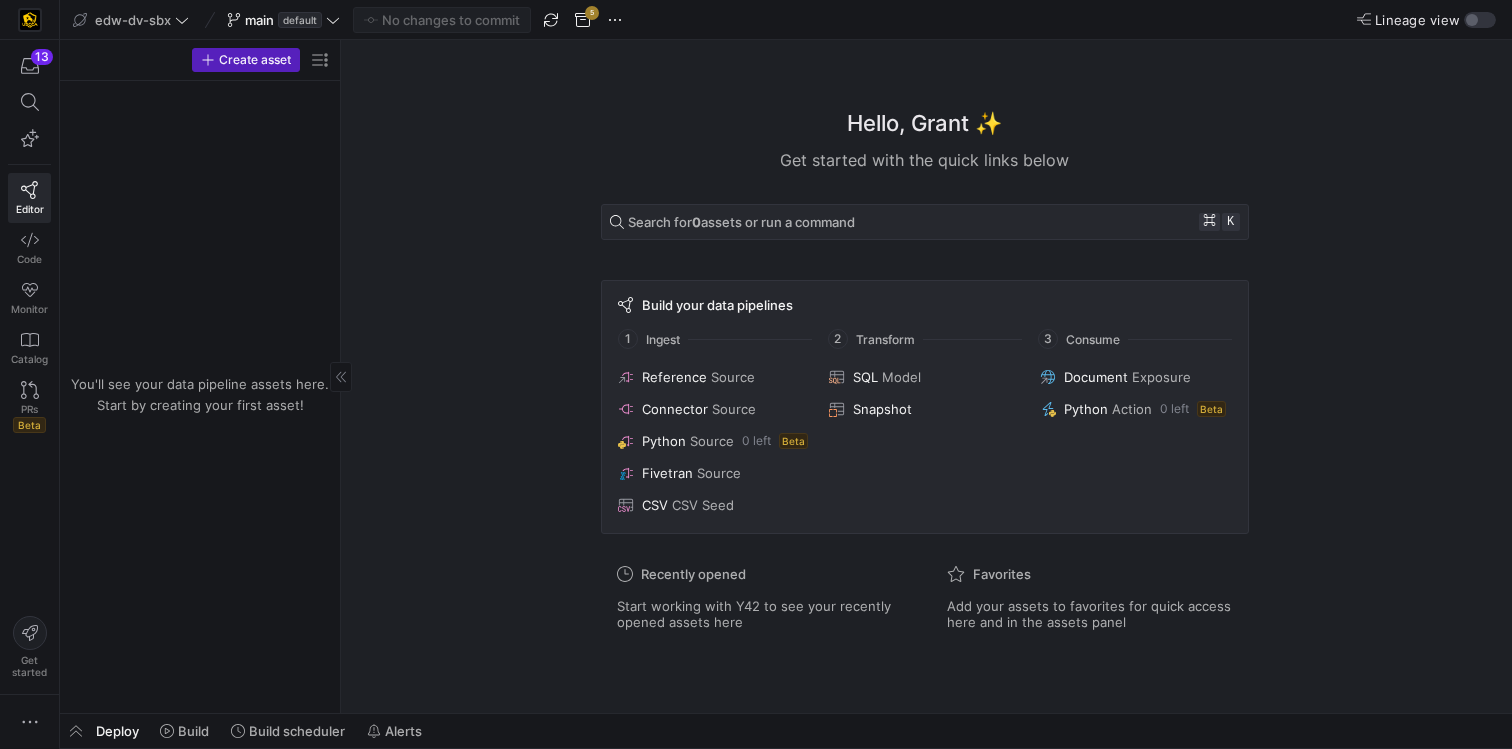 click 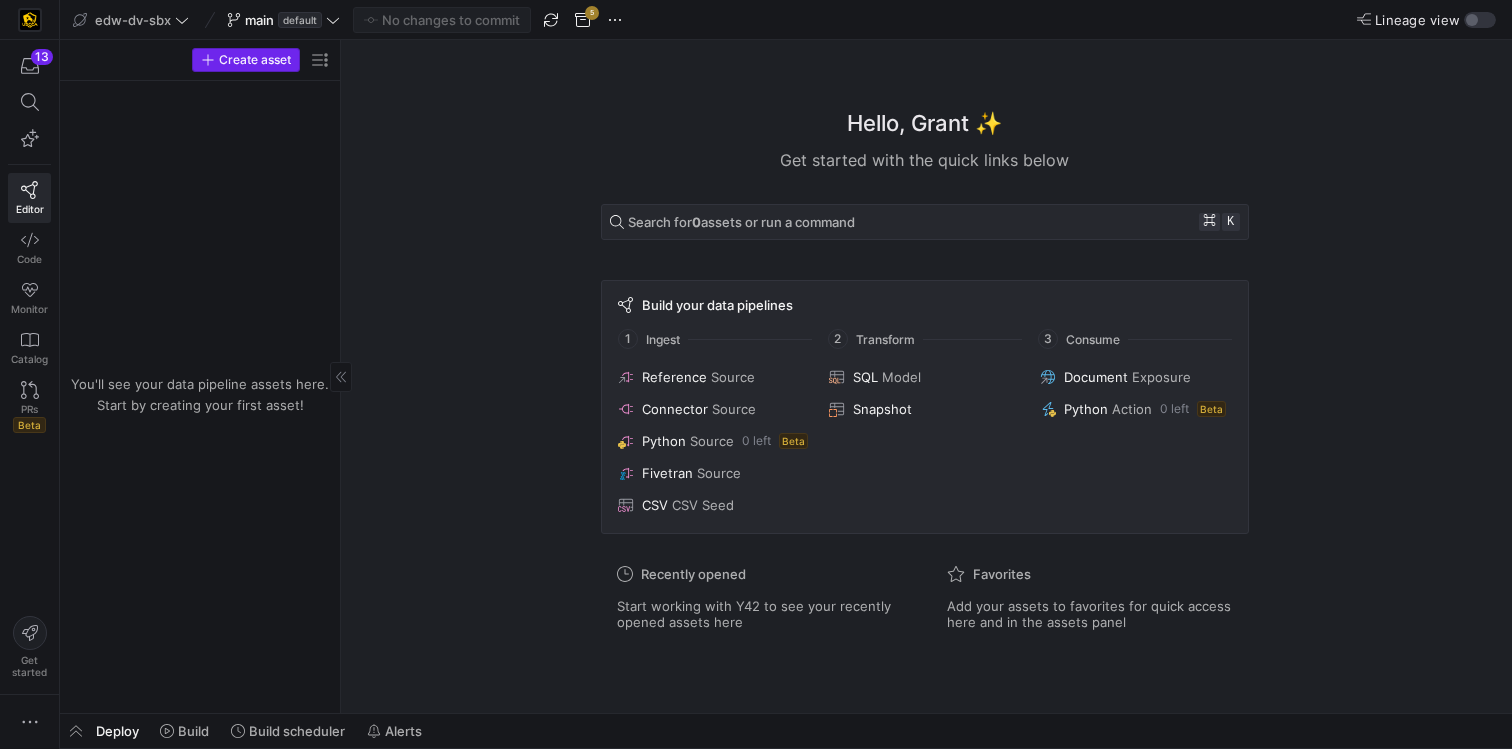 click at bounding box center (246, 60) 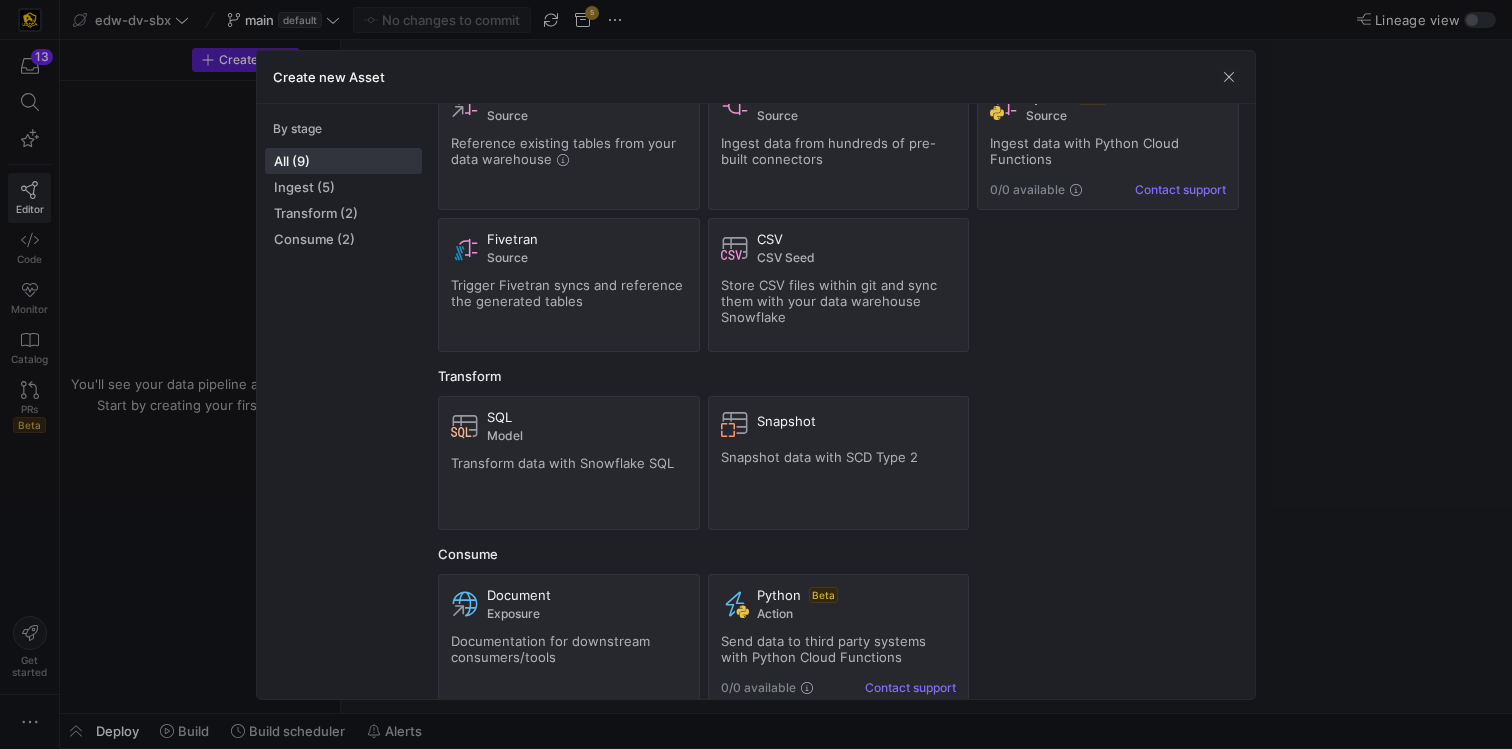scroll, scrollTop: 97, scrollLeft: 0, axis: vertical 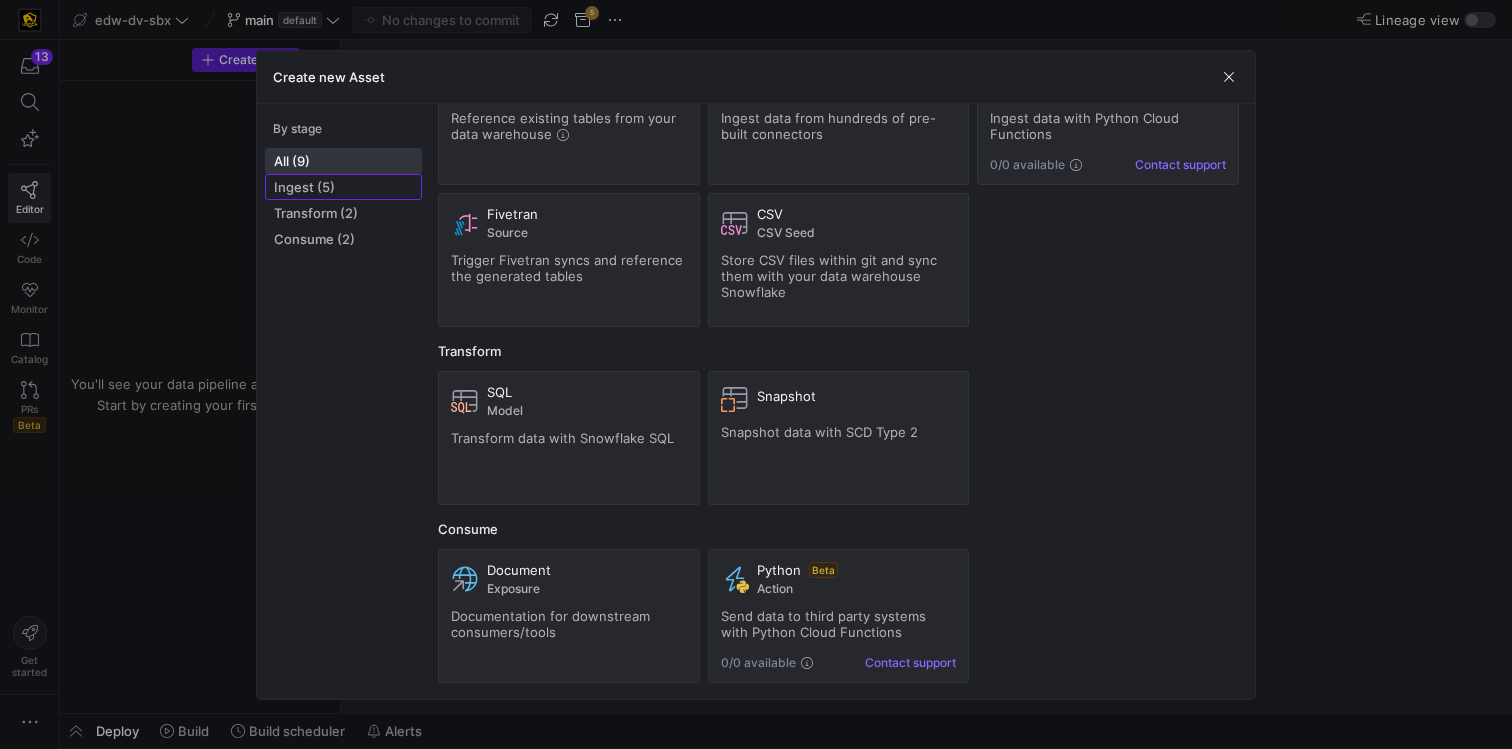 click on "Ingest (5)" at bounding box center [343, 187] 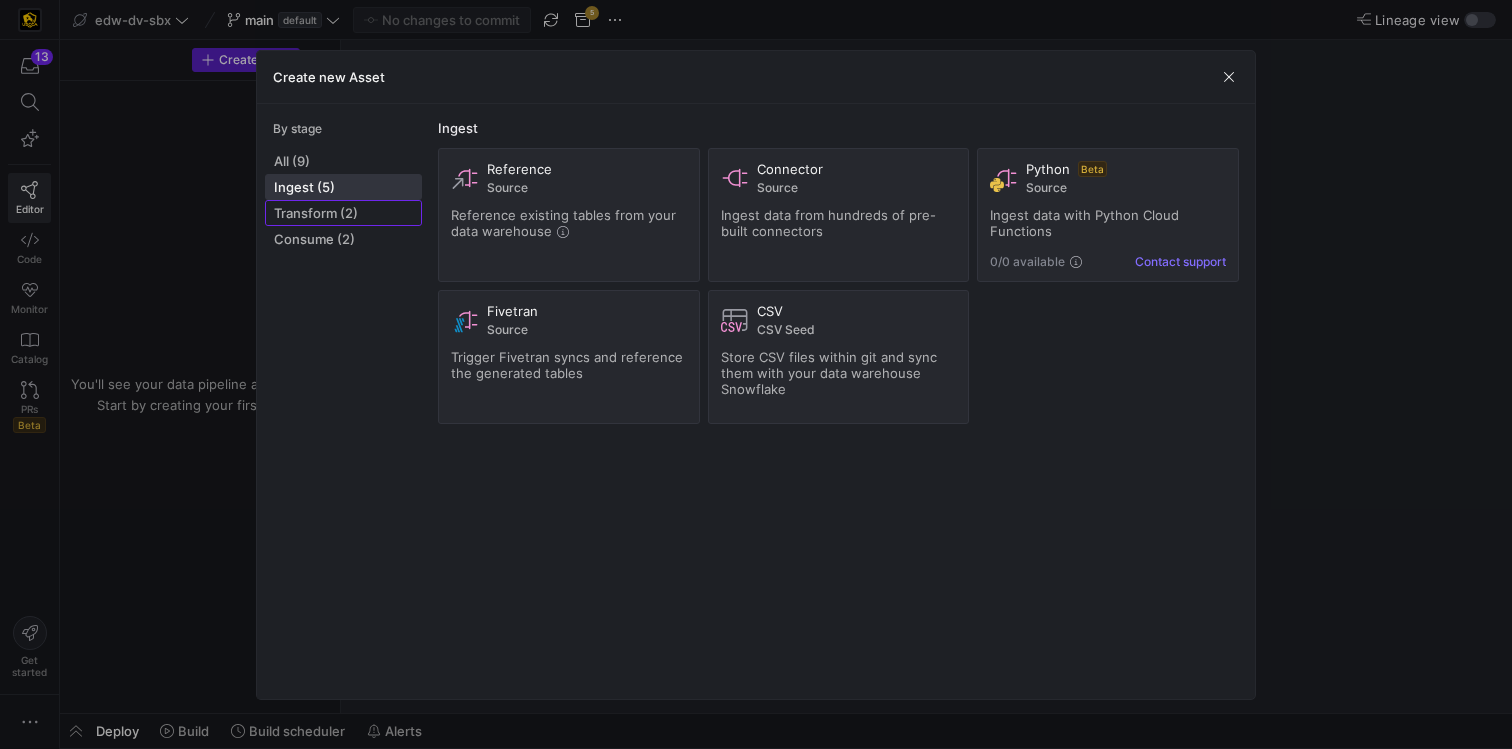 click on "Transform (2)" at bounding box center (343, 213) 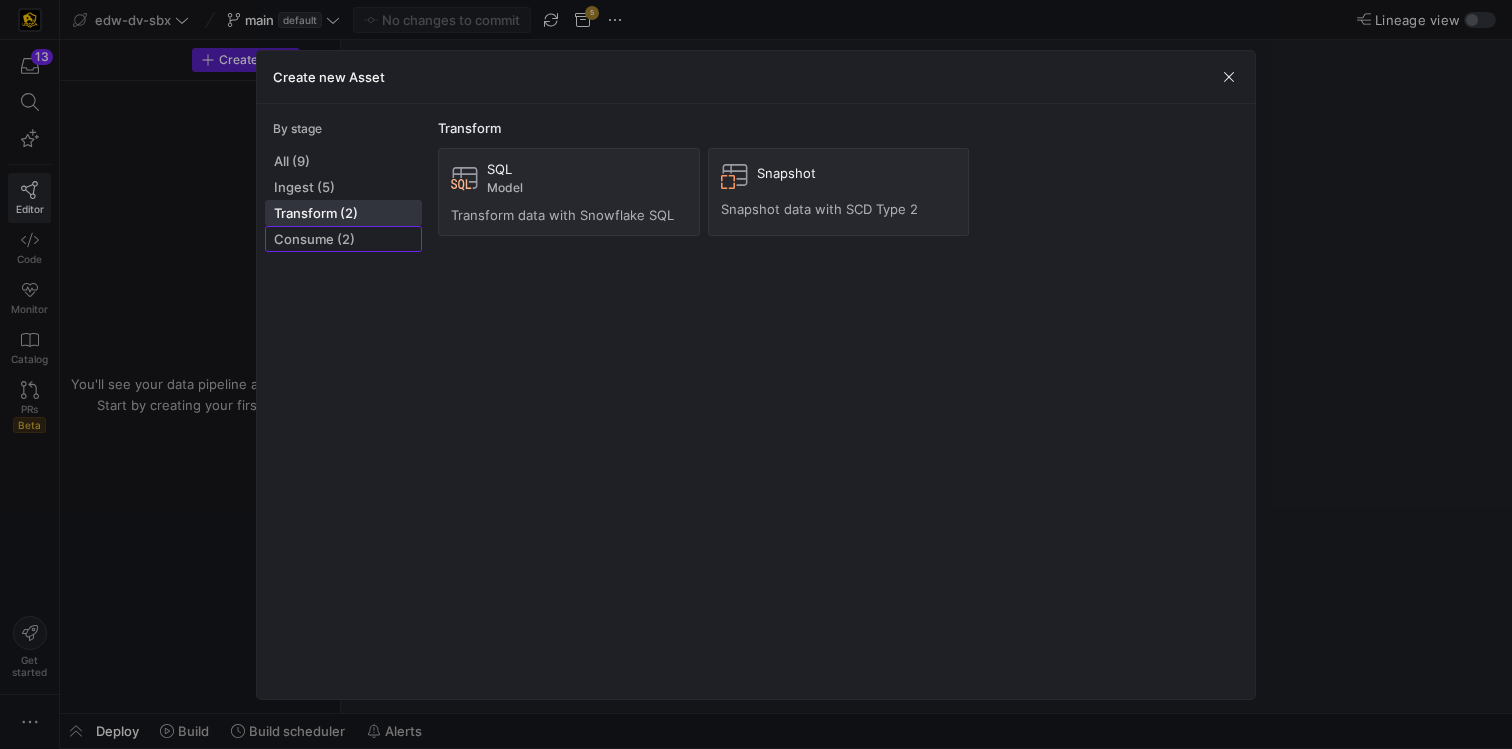 click on "Consume (2)" at bounding box center [343, 239] 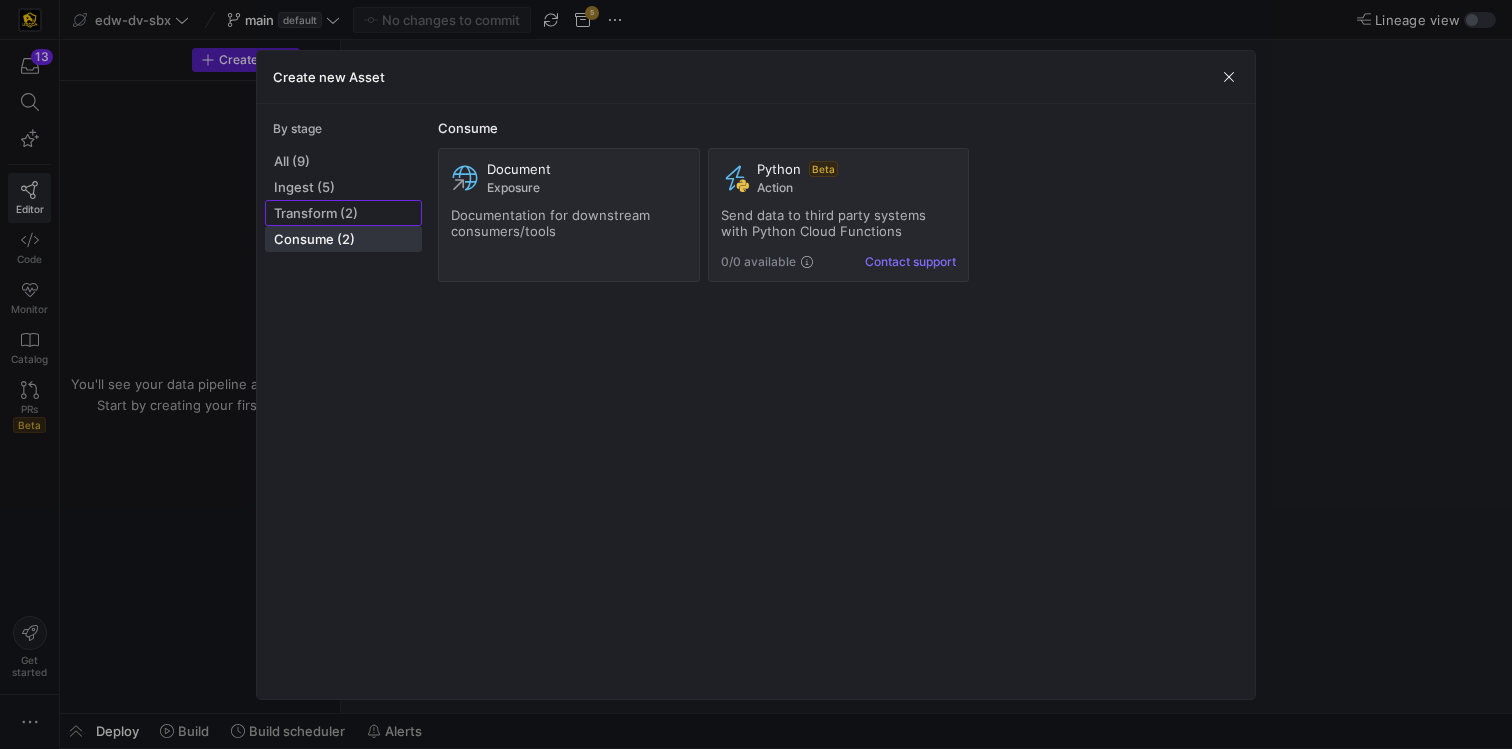click on "Transform (2)" at bounding box center [343, 213] 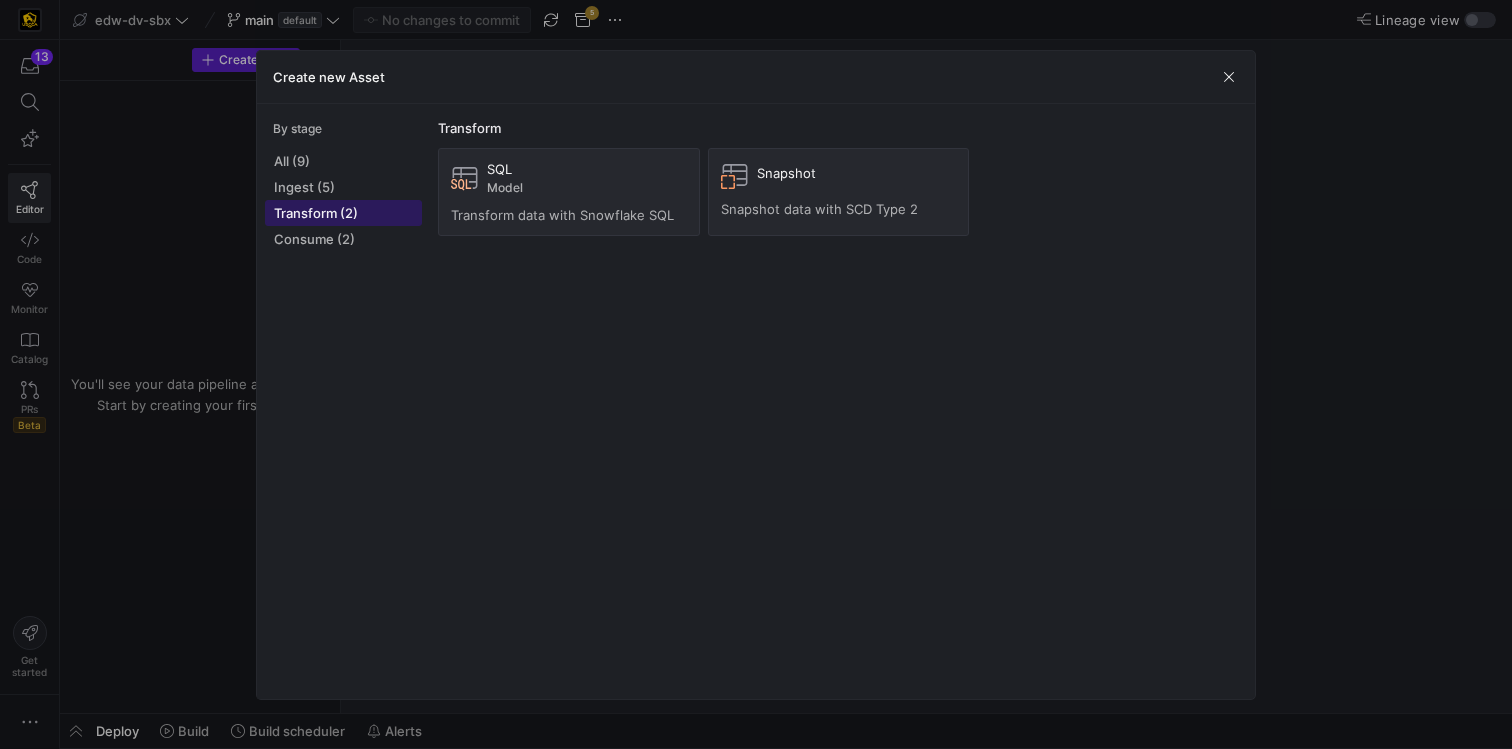 click at bounding box center [343, 213] 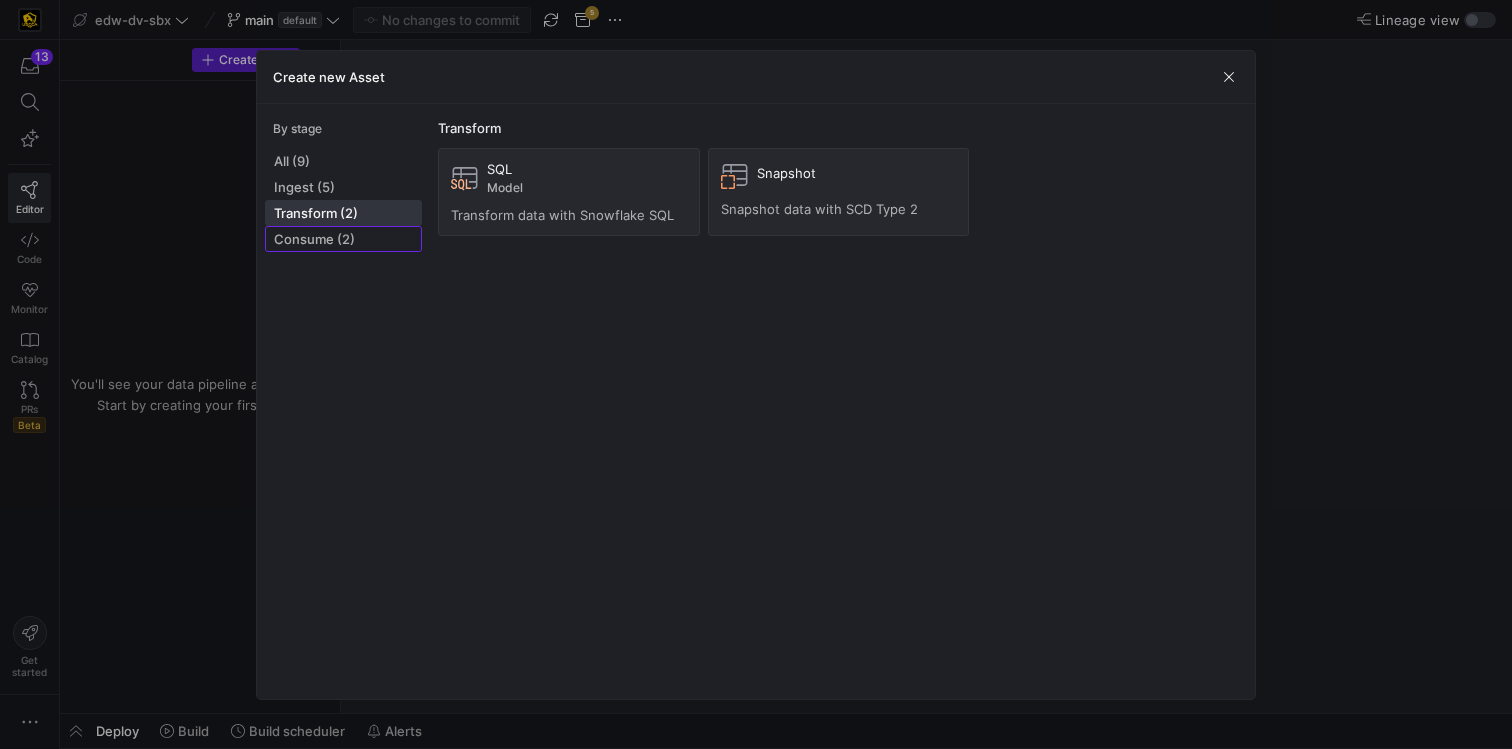click on "Consume (2)" at bounding box center [343, 239] 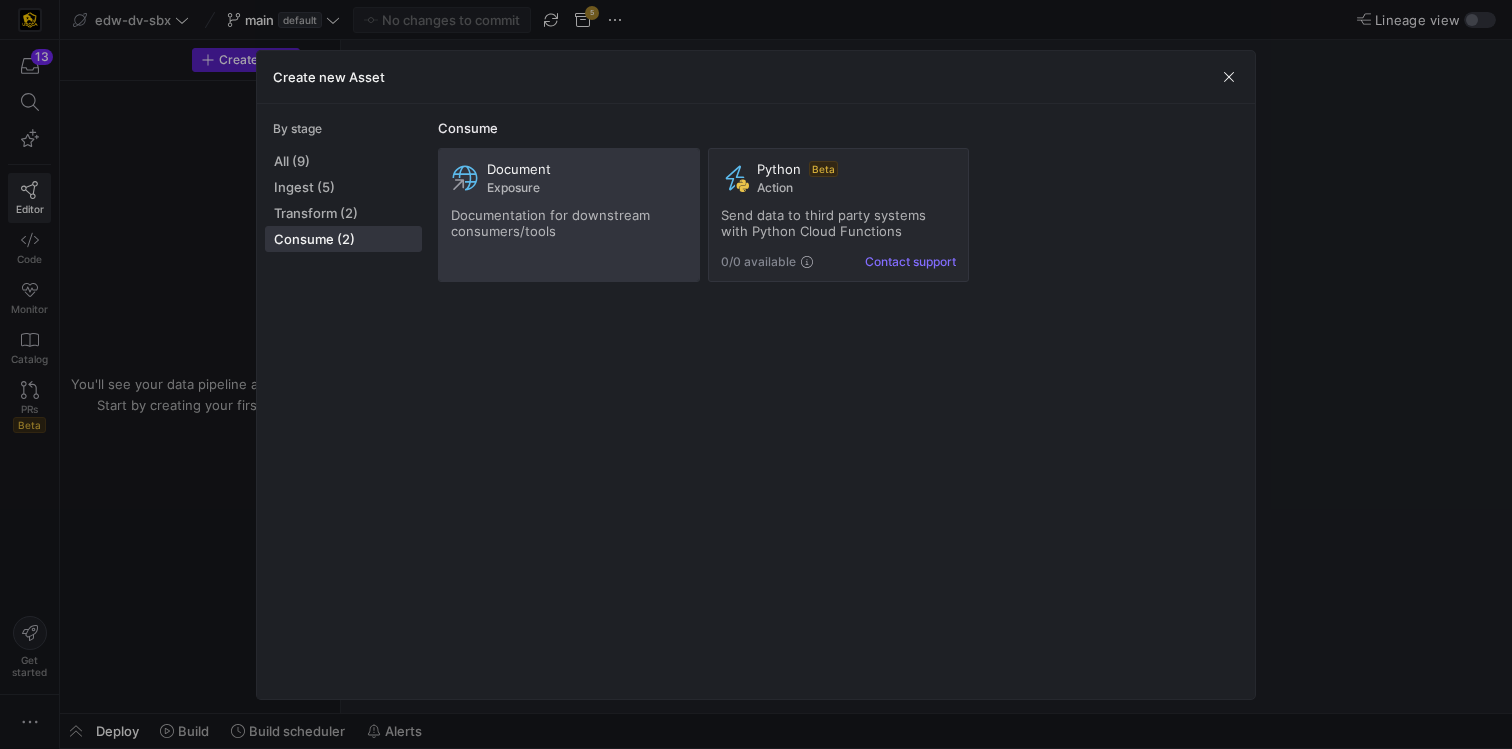 click on "Documentation for downstream consumers/tools" 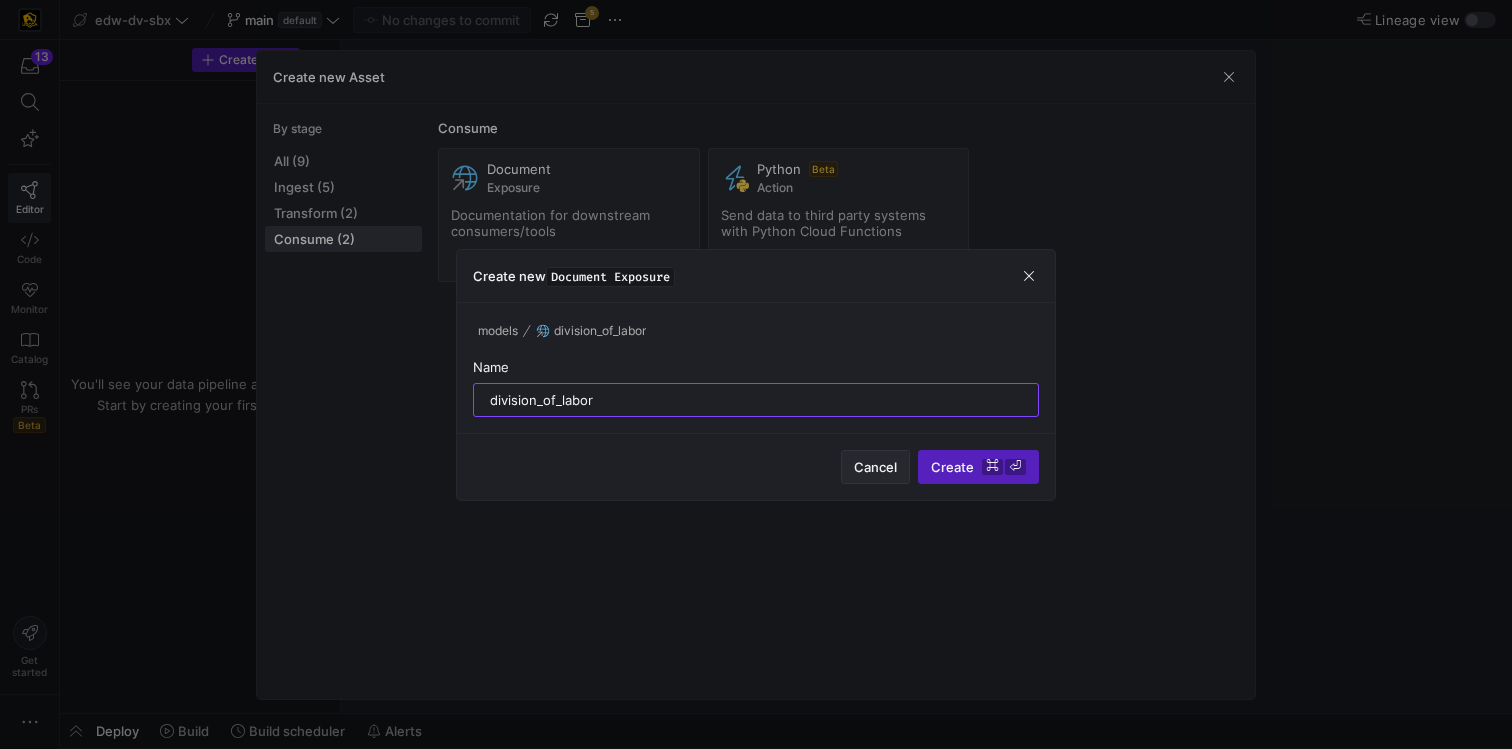 type on "division_of_labor" 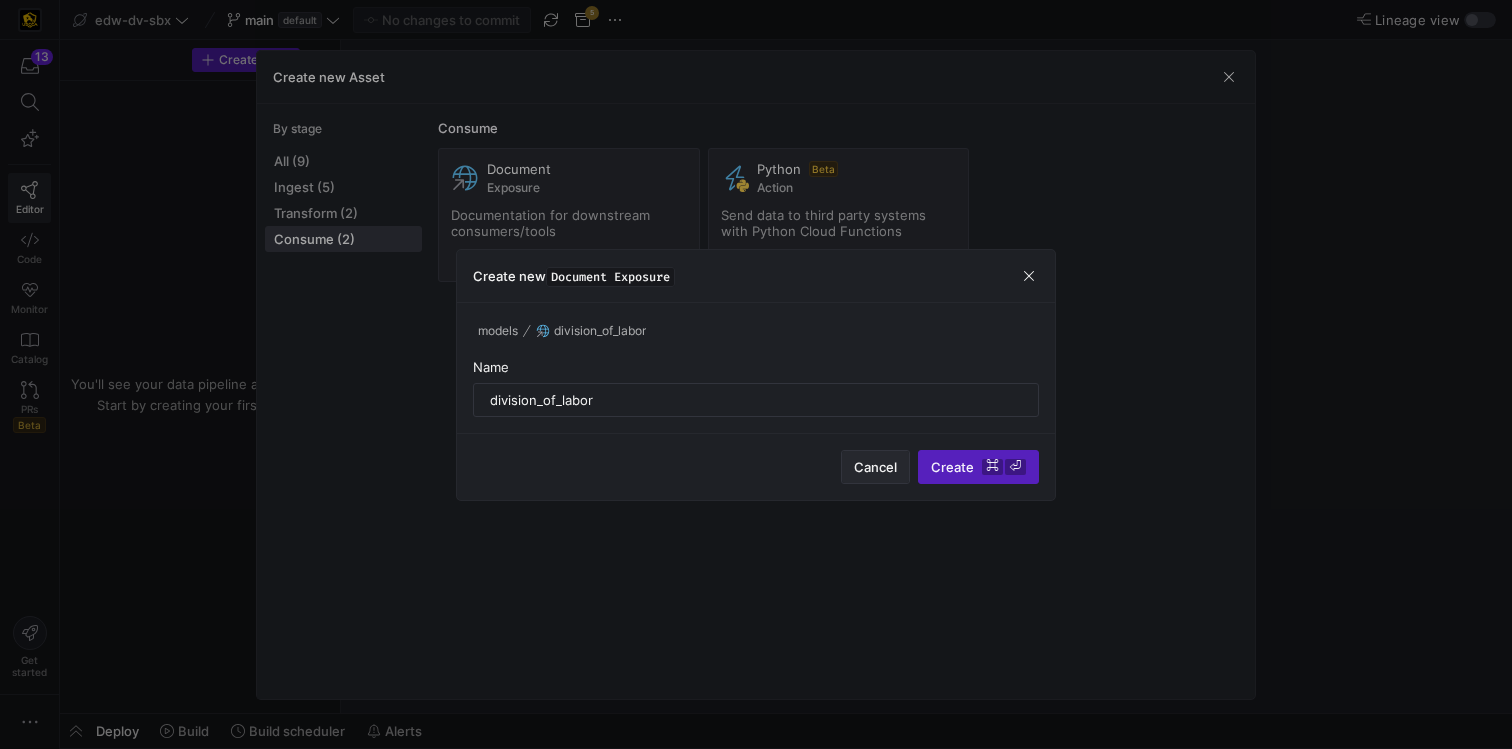 click at bounding box center [875, 467] 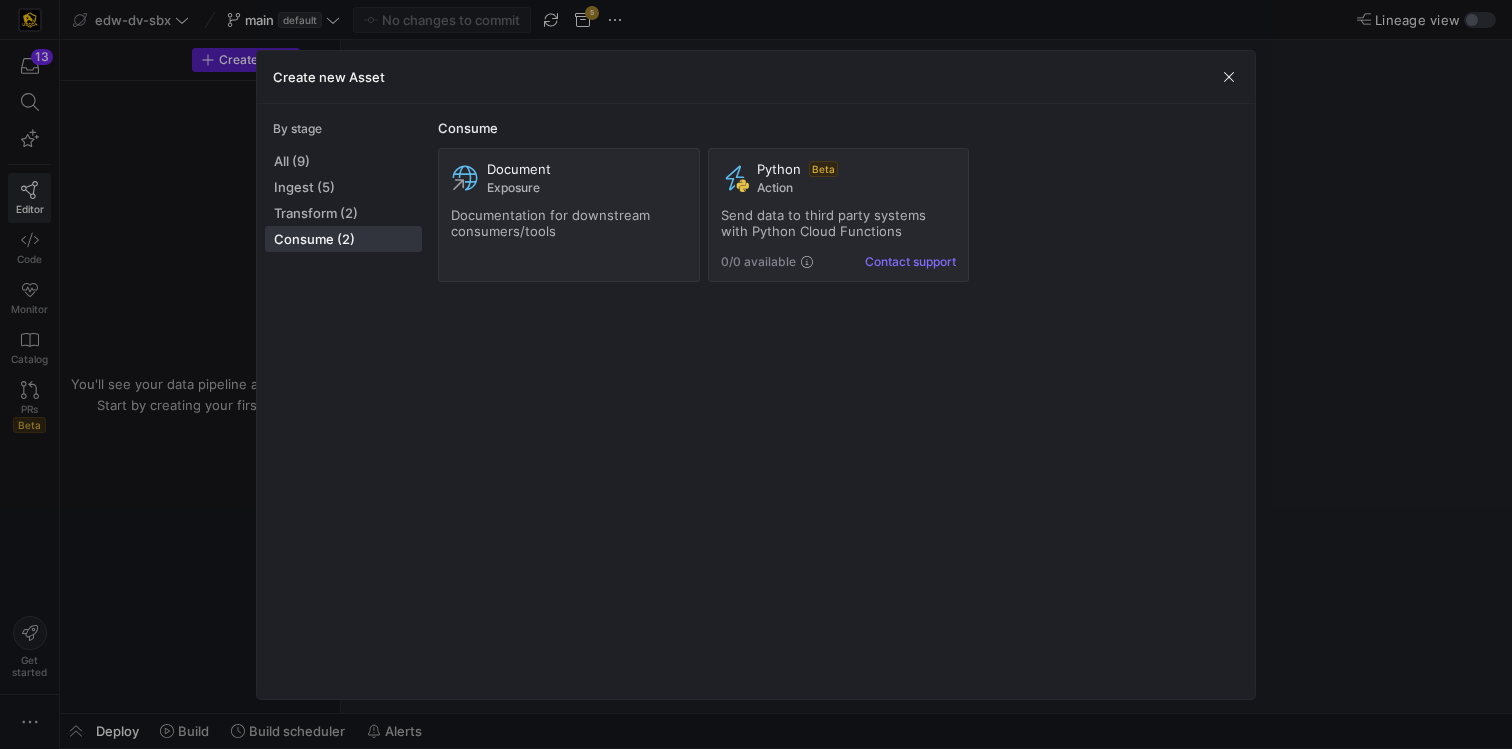 click on "Create new Asset" at bounding box center [756, 77] 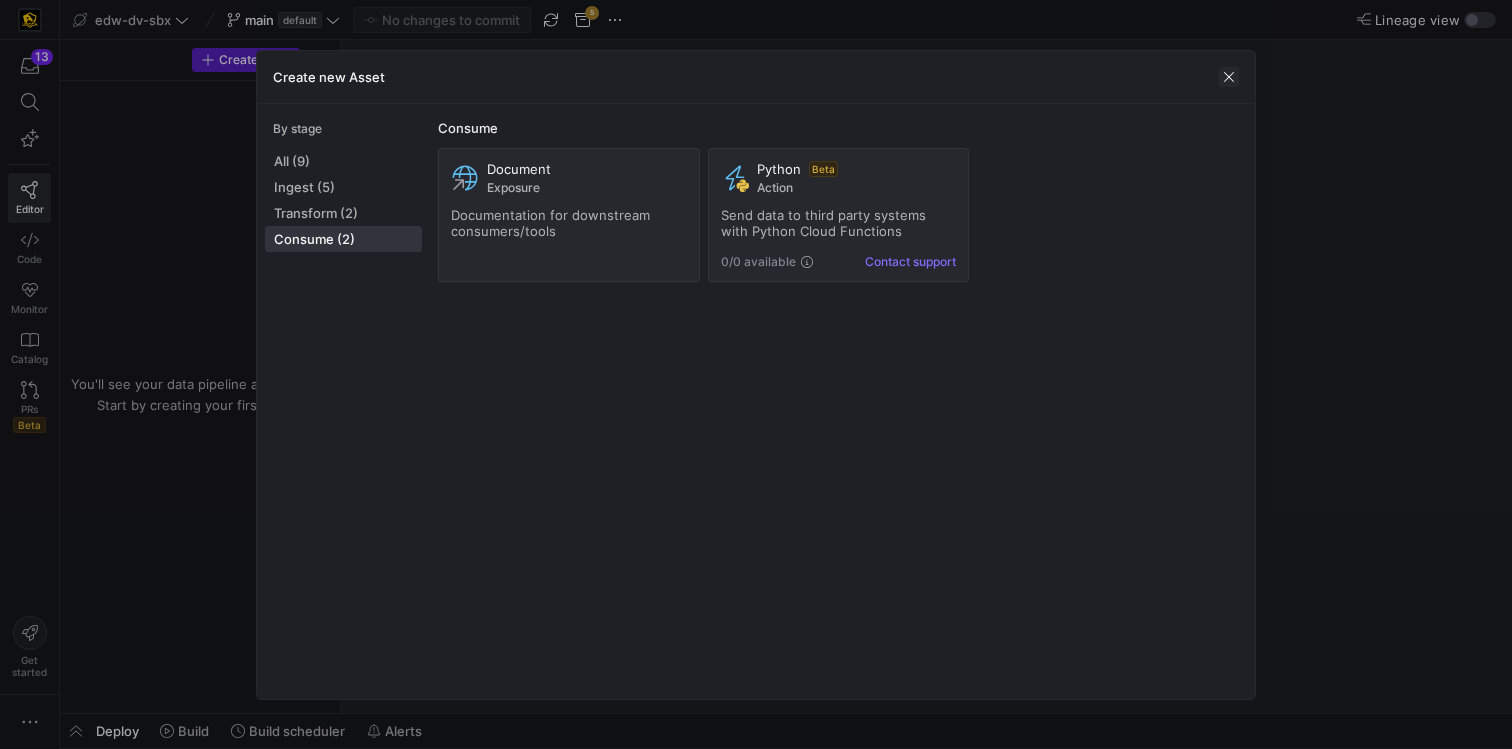 click at bounding box center (1229, 77) 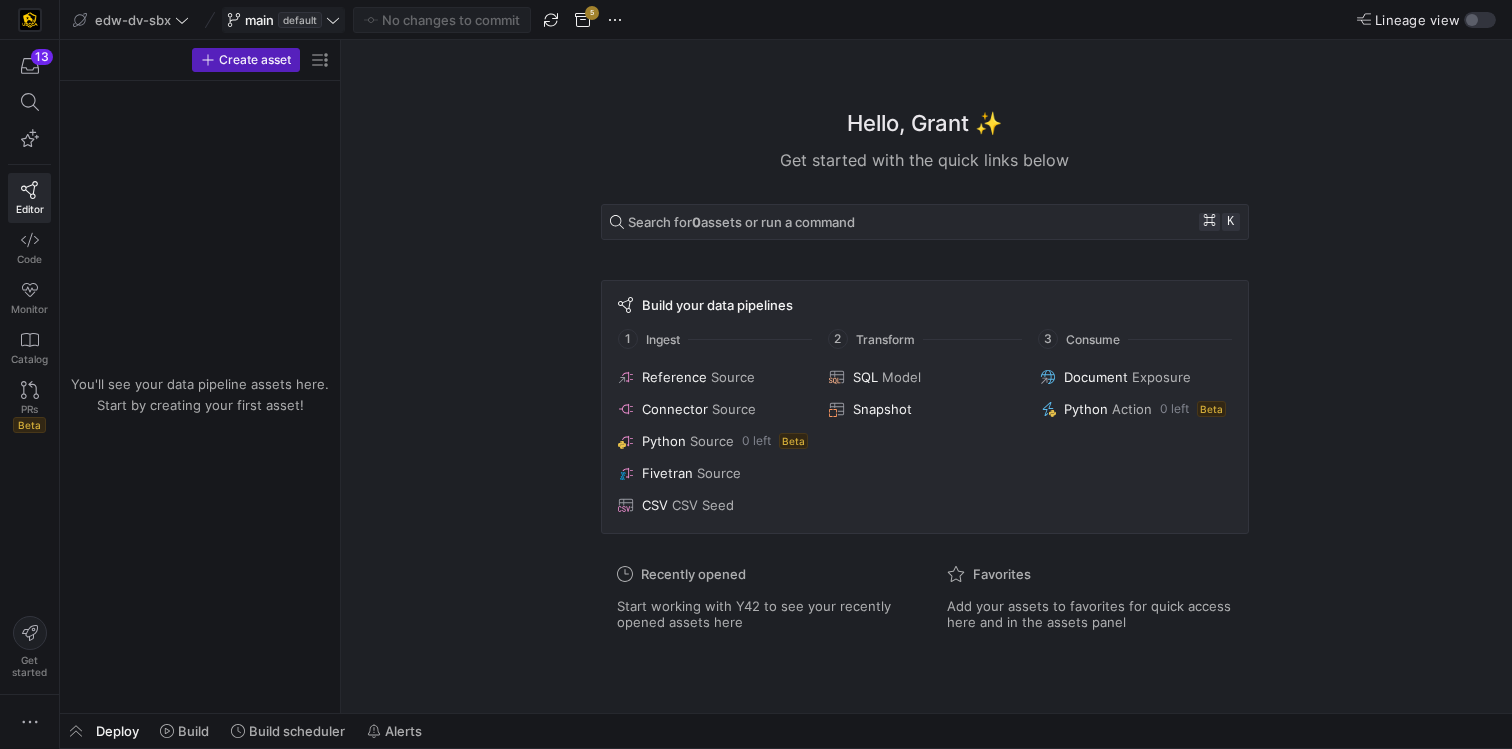 click on "default" 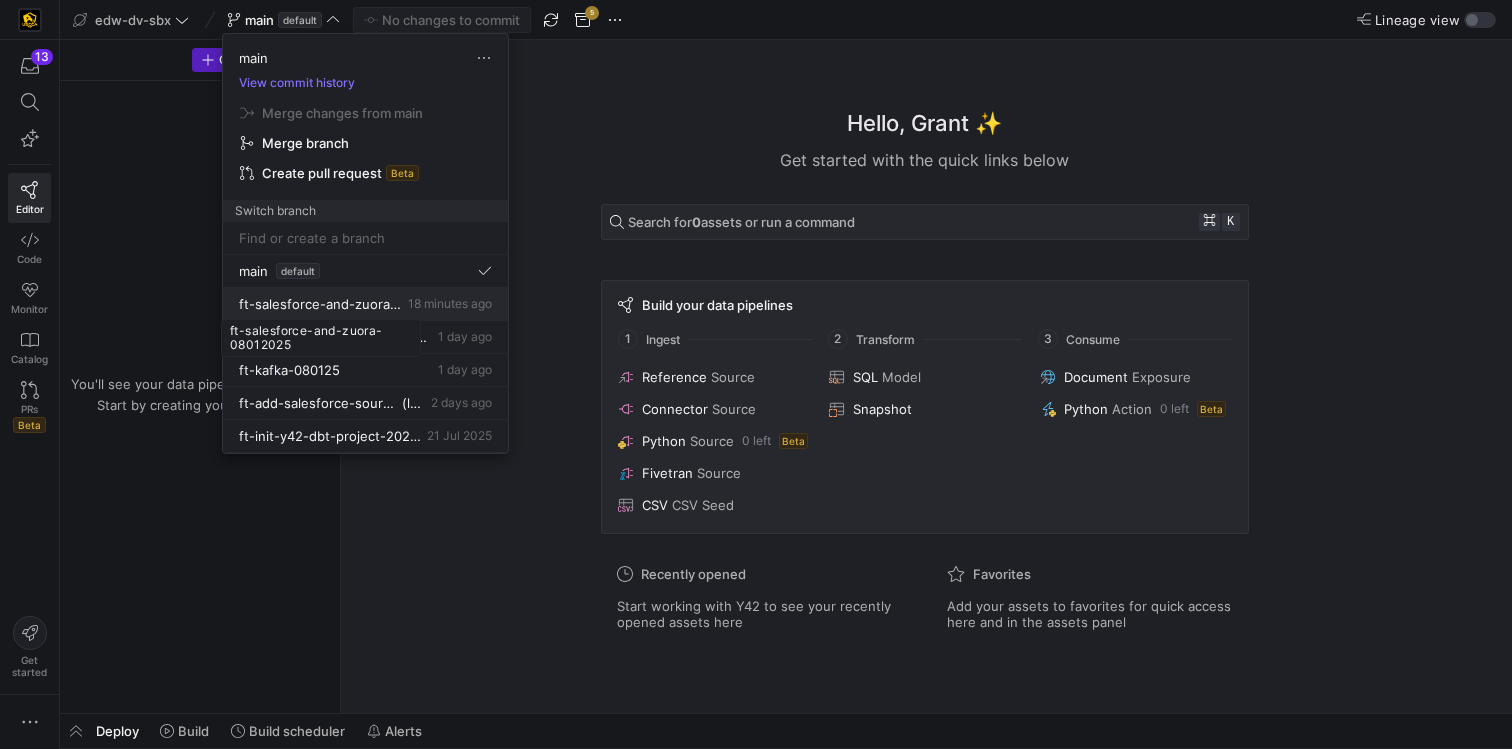 click on "ft-salesforce-and-zuora-08012025" at bounding box center (321, 304) 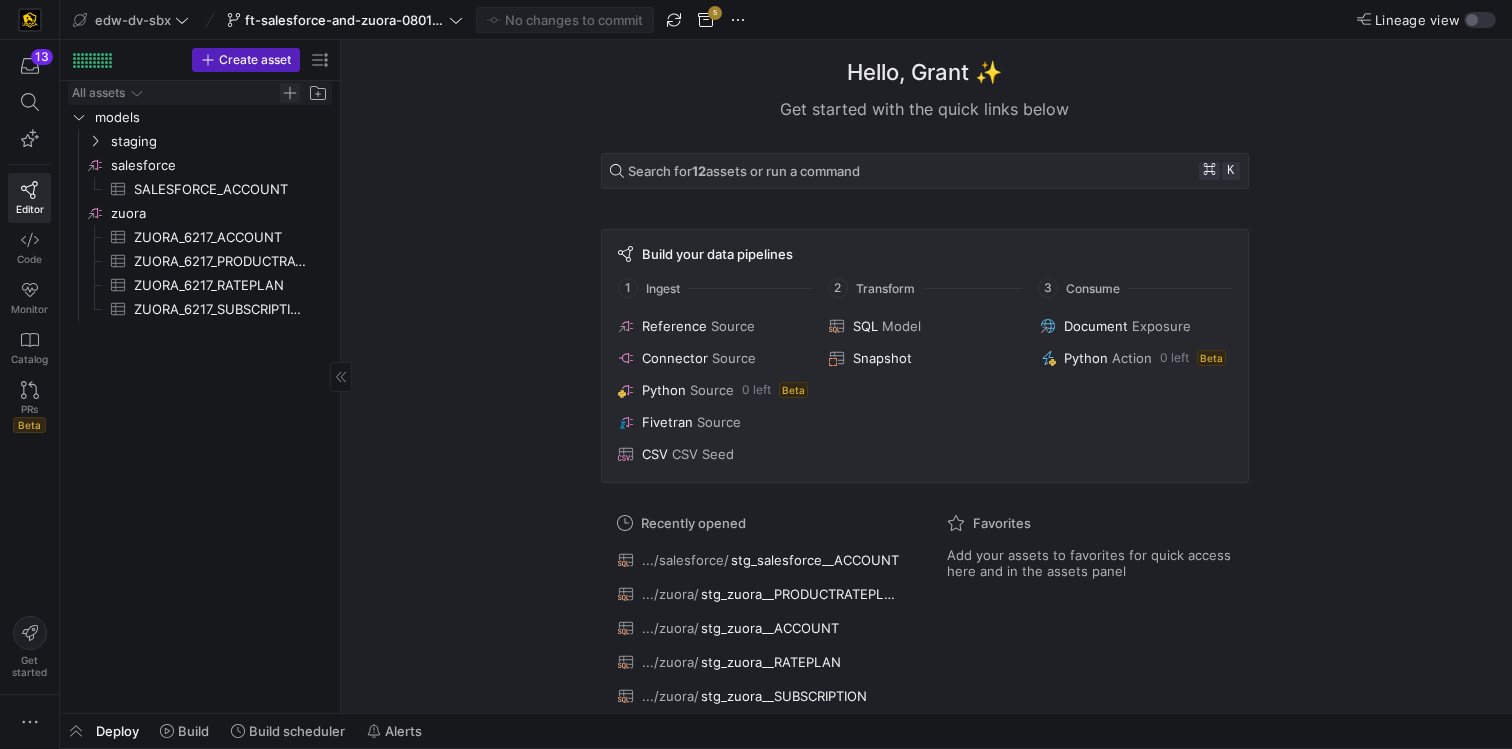 click 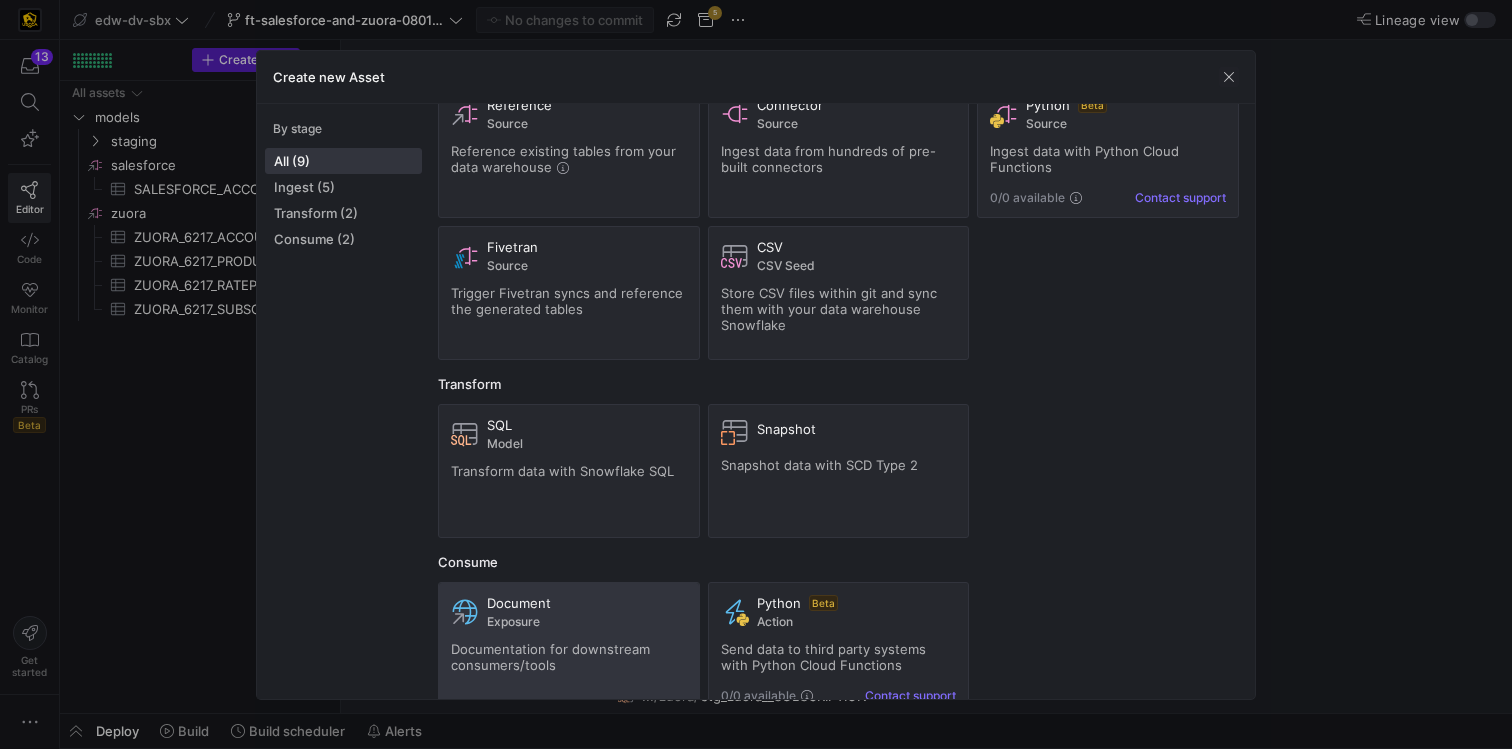 scroll, scrollTop: 97, scrollLeft: 0, axis: vertical 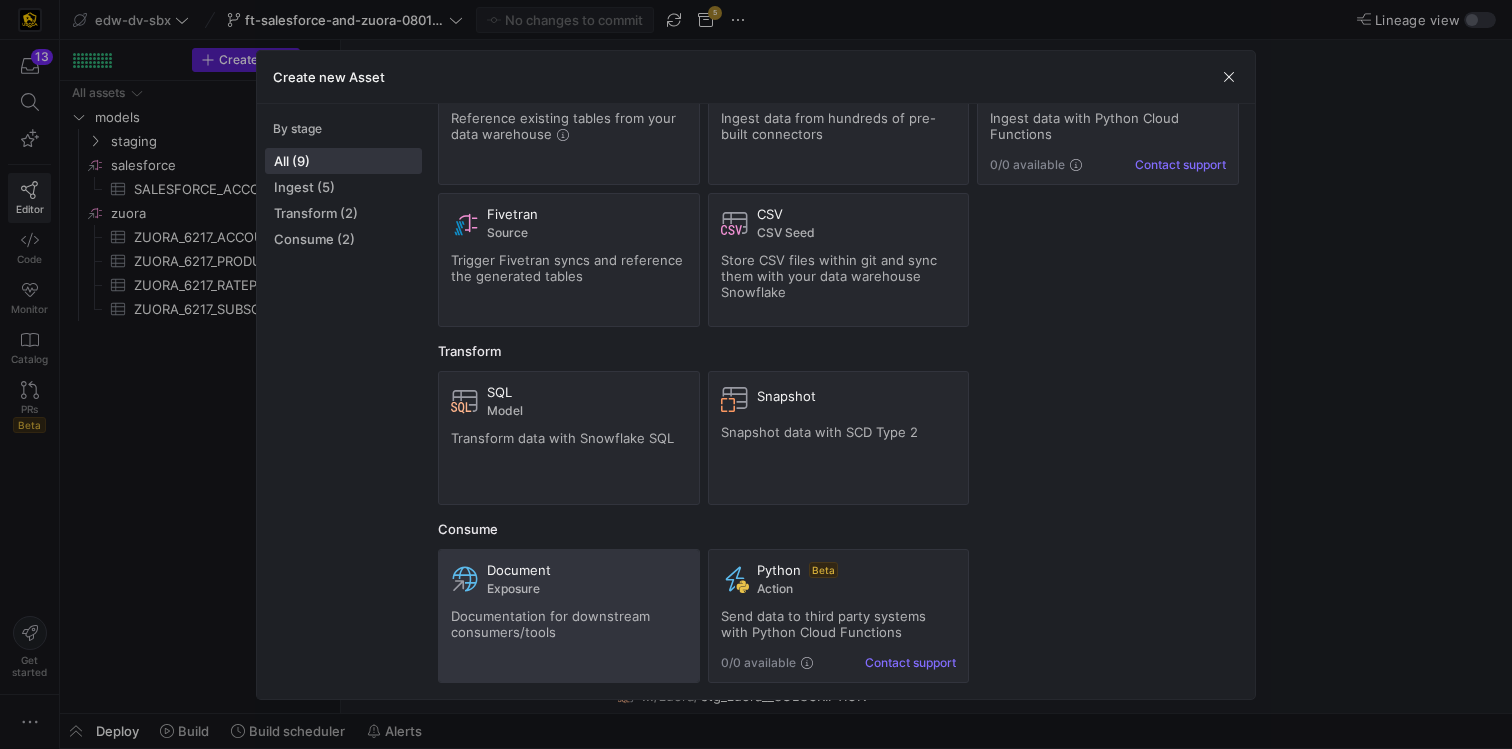 click on "Document Exposure Documentation for downstream consumers/tools" 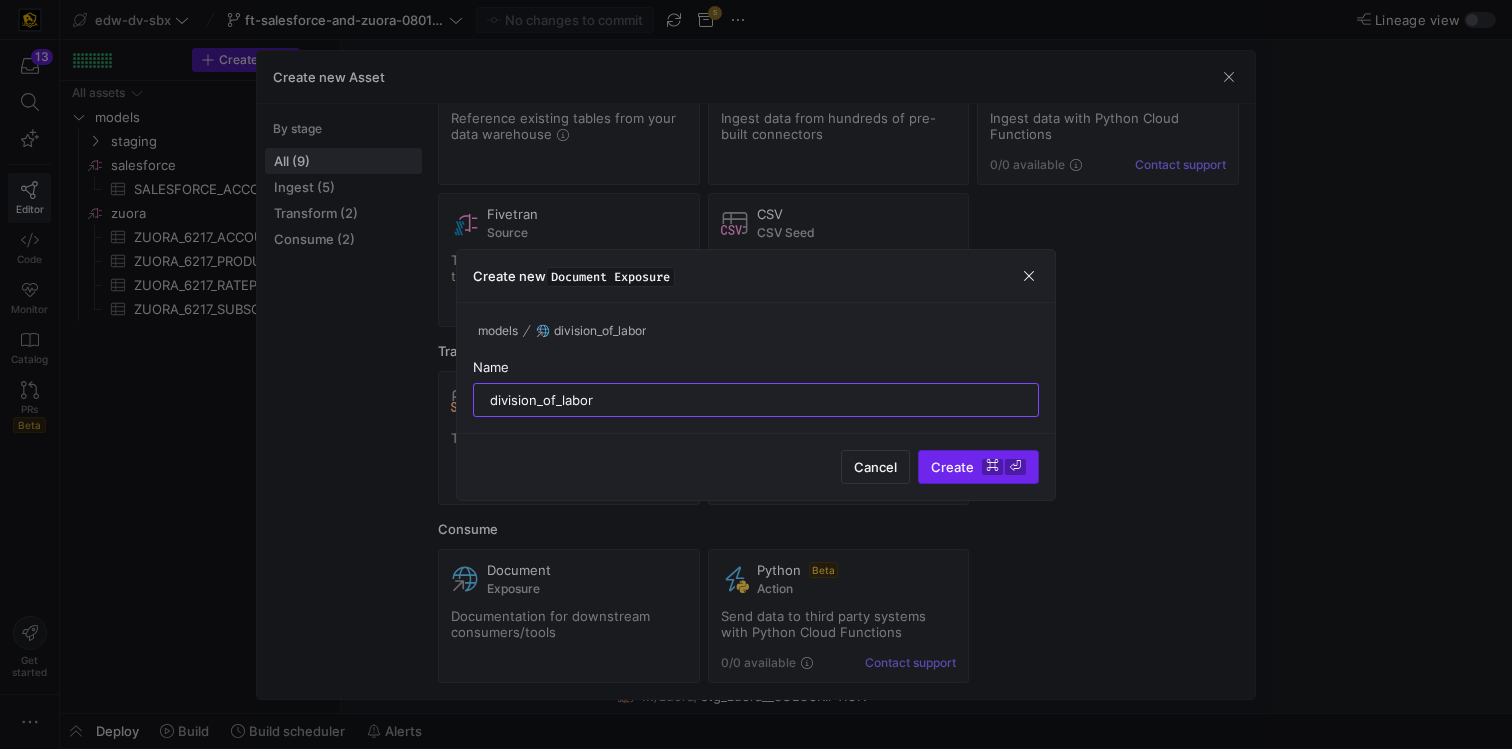 type on "division_of_labor" 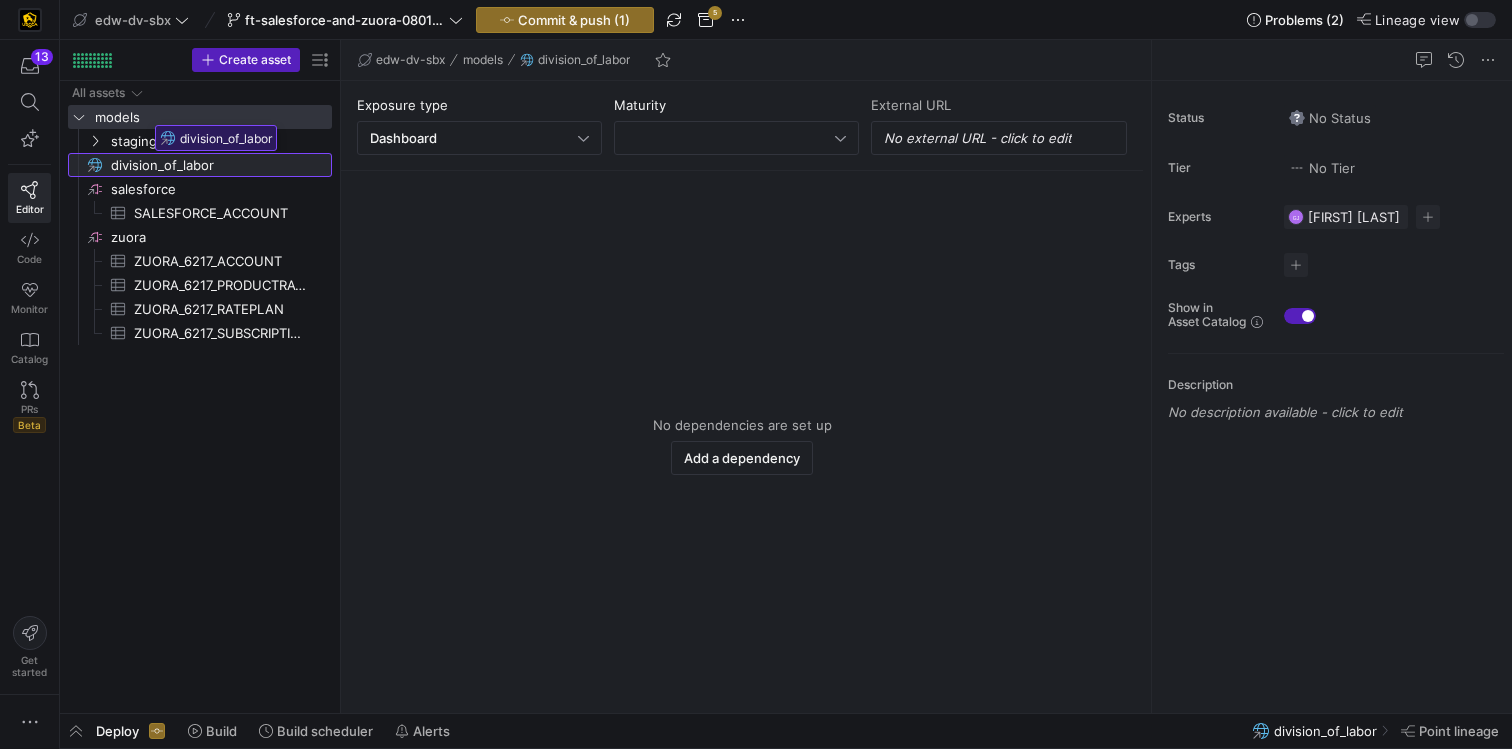 drag, startPoint x: 149, startPoint y: 170, endPoint x: 149, endPoint y: 115, distance: 55 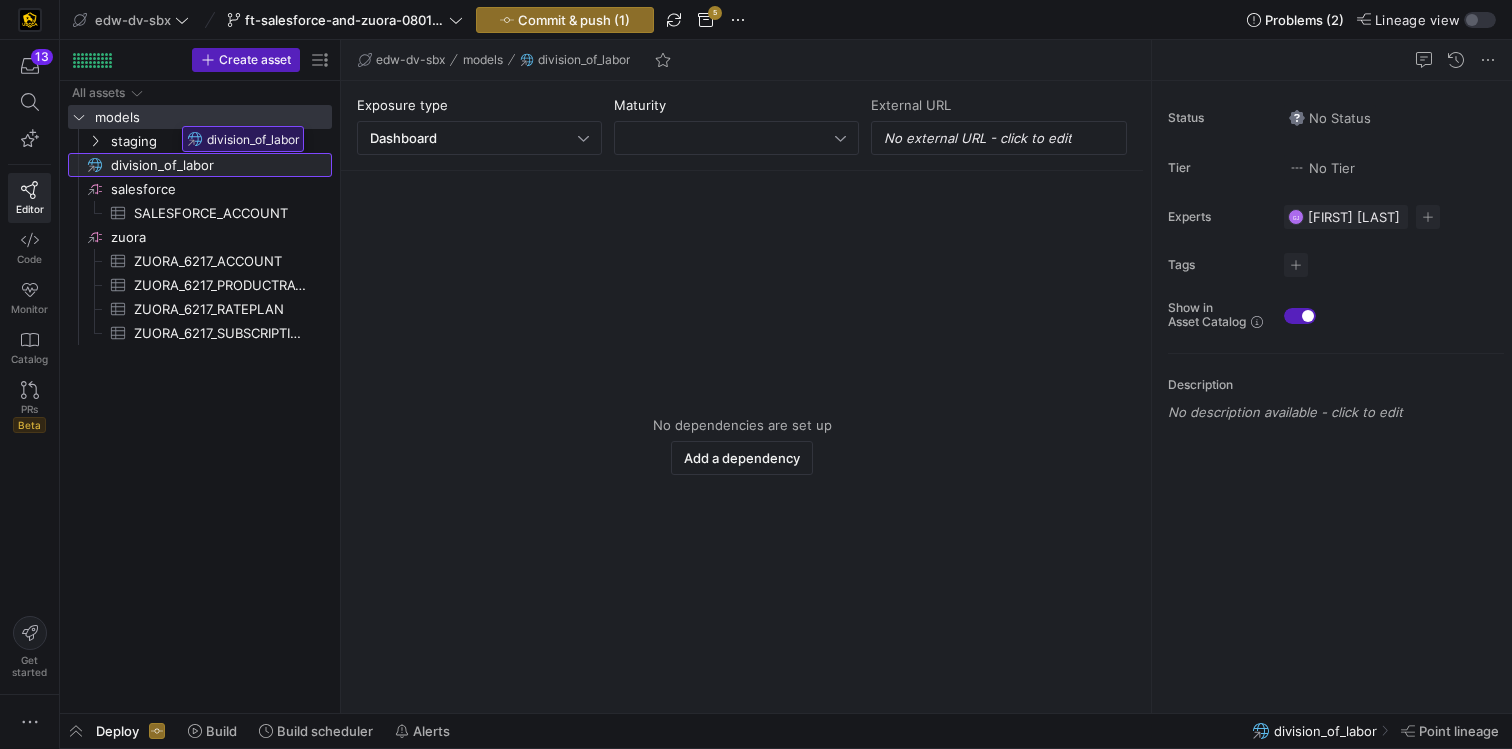 drag, startPoint x: 169, startPoint y: 163, endPoint x: 176, endPoint y: 119, distance: 44.553337 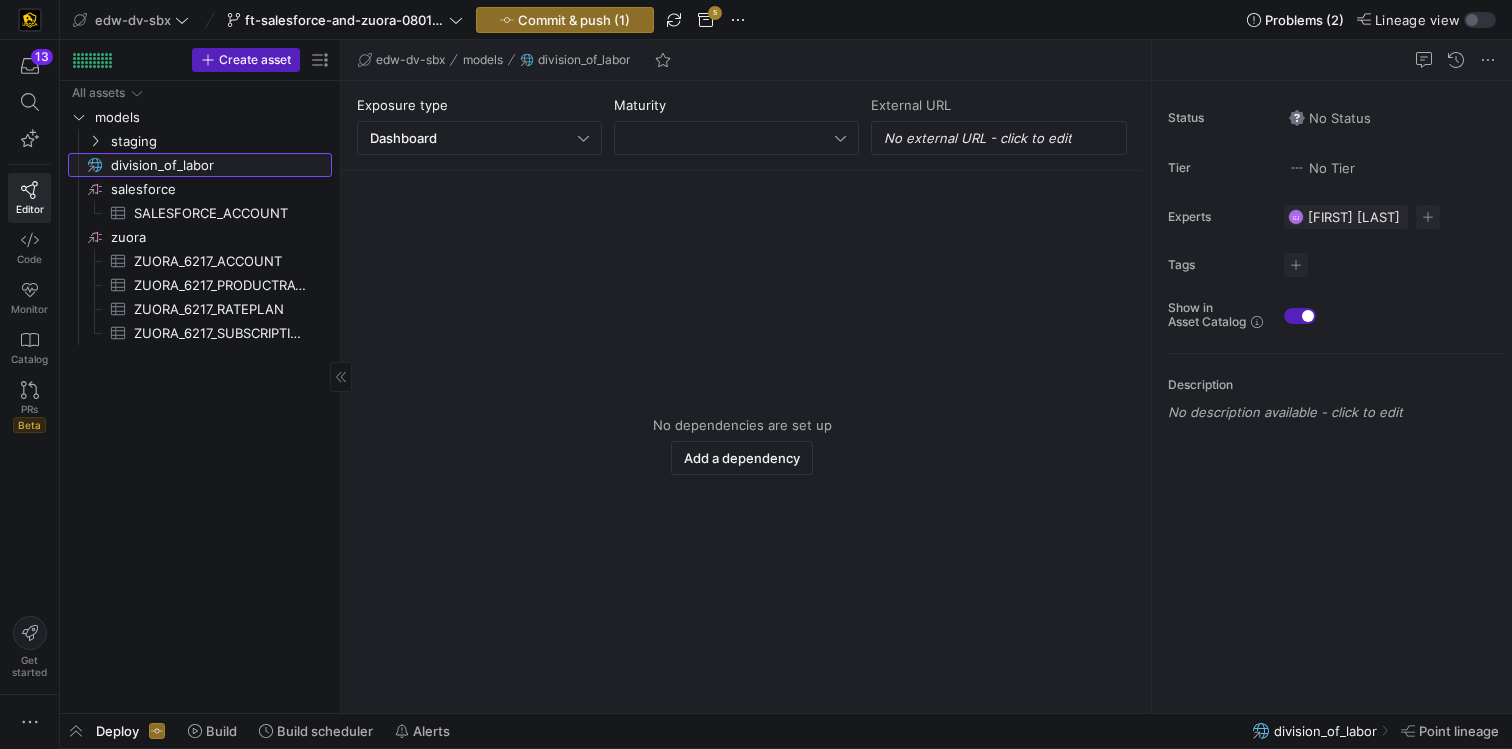click on "division_of_labor​​​​​" 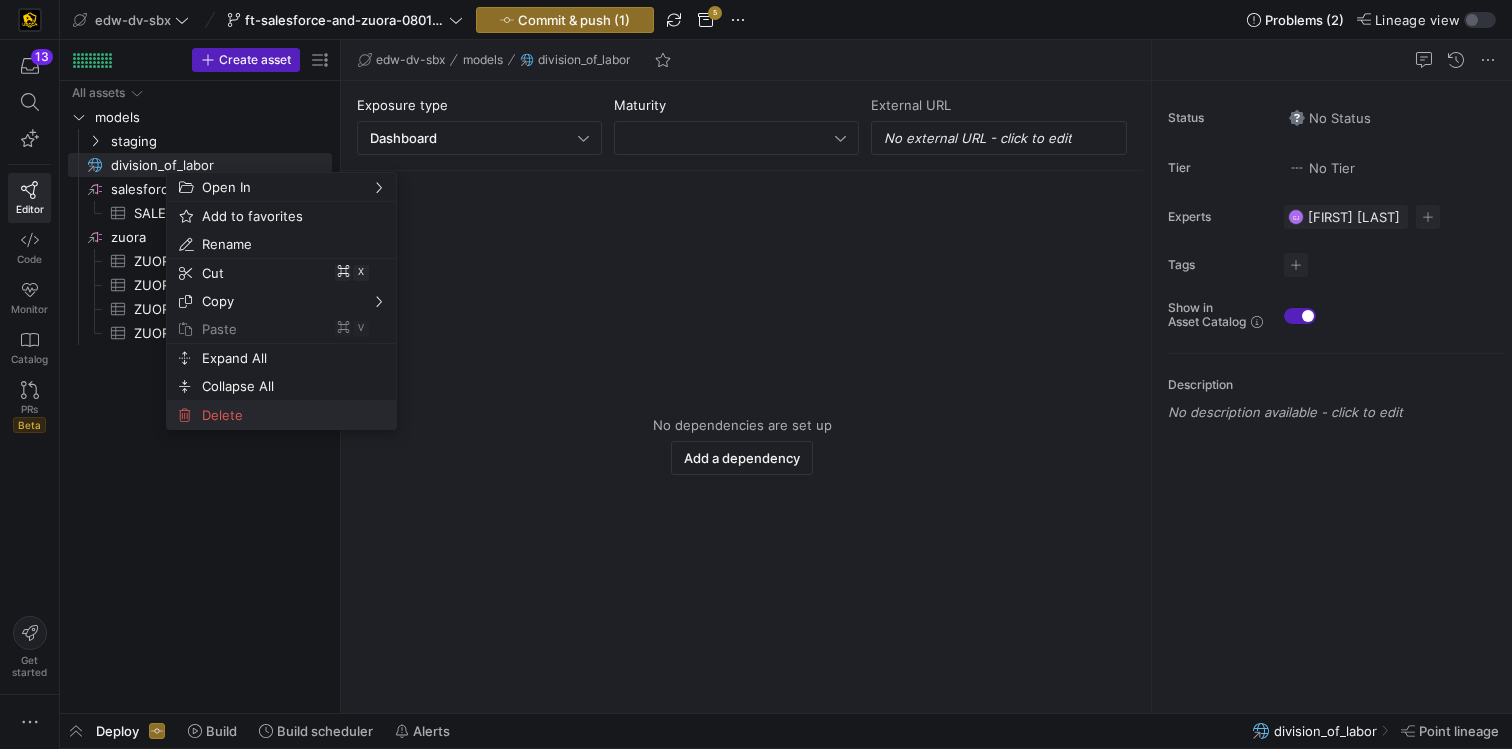 click on "Delete" at bounding box center (264, 415) 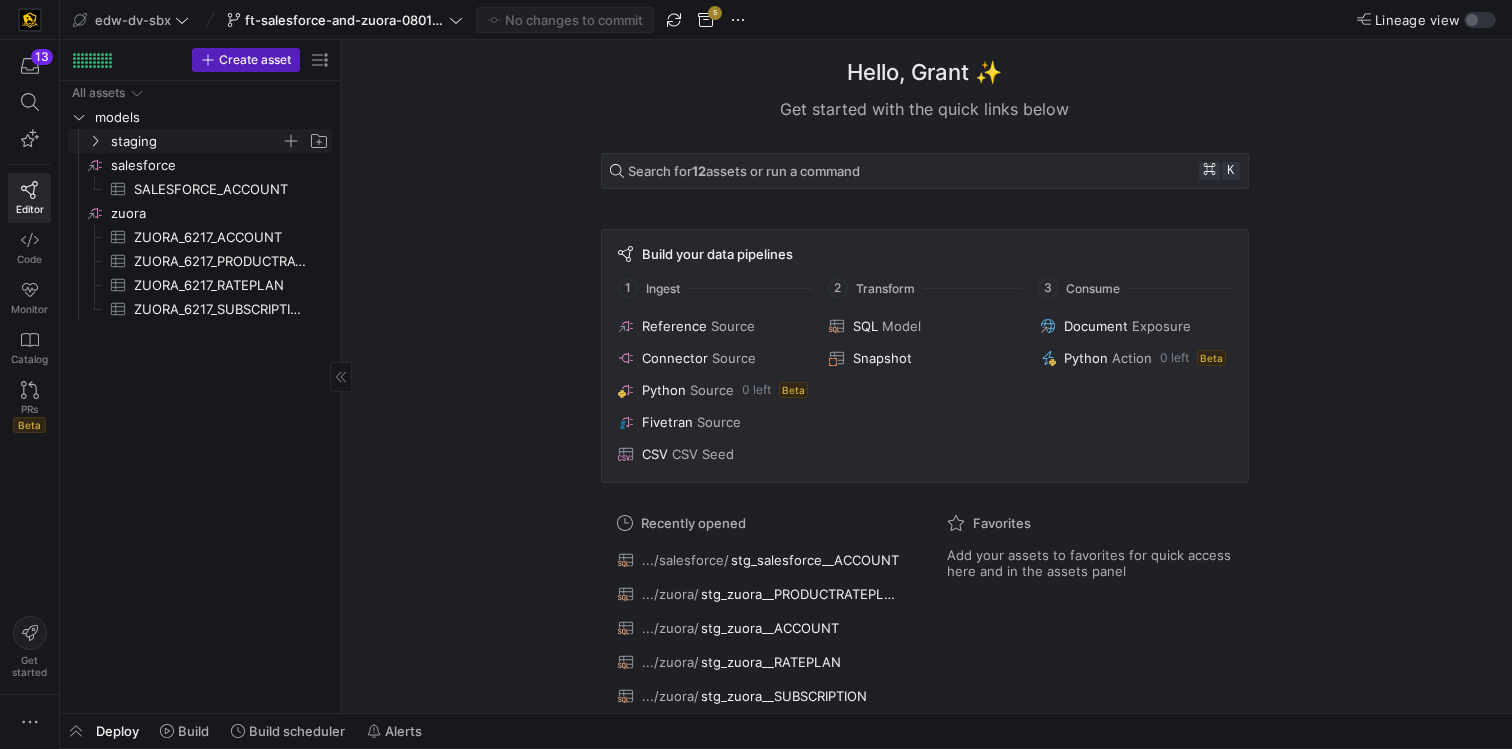 click 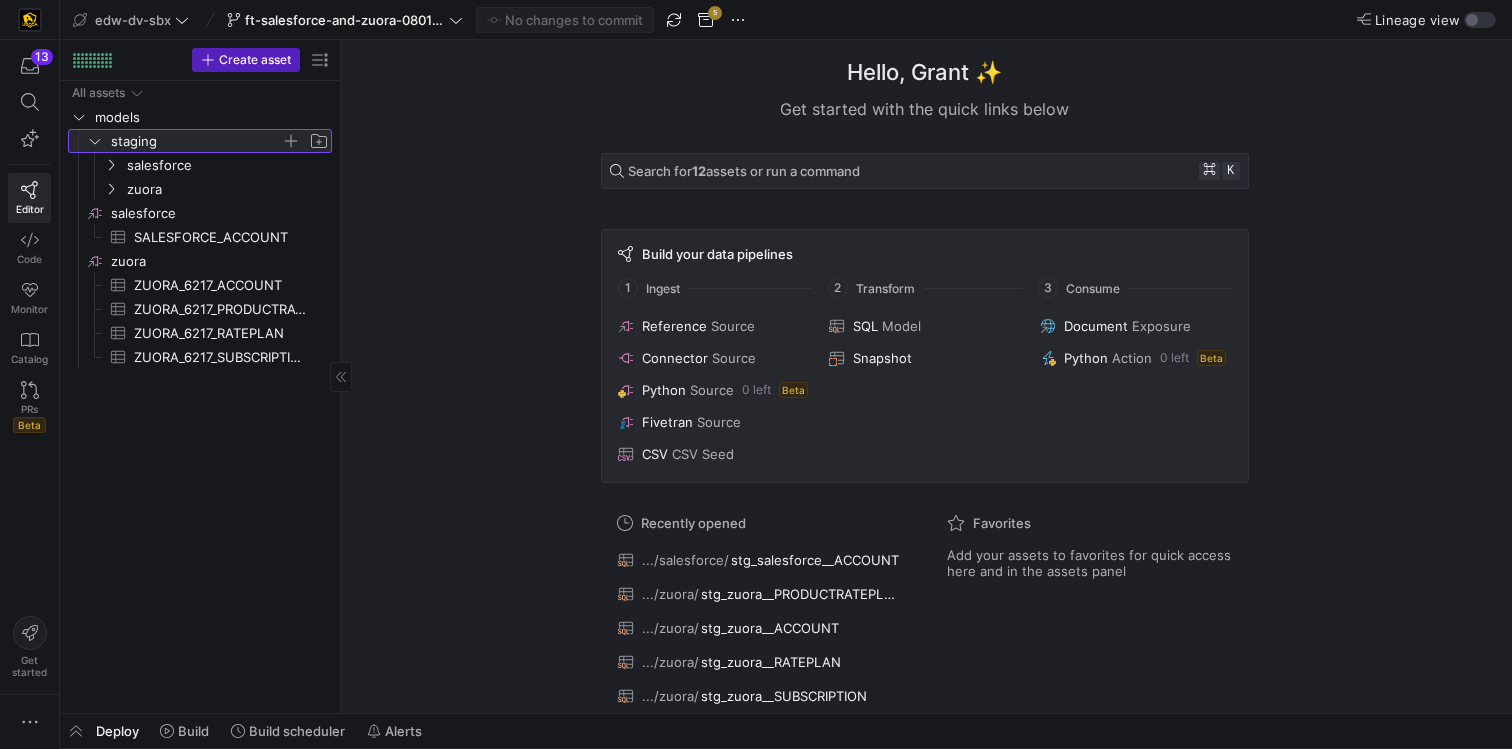 click 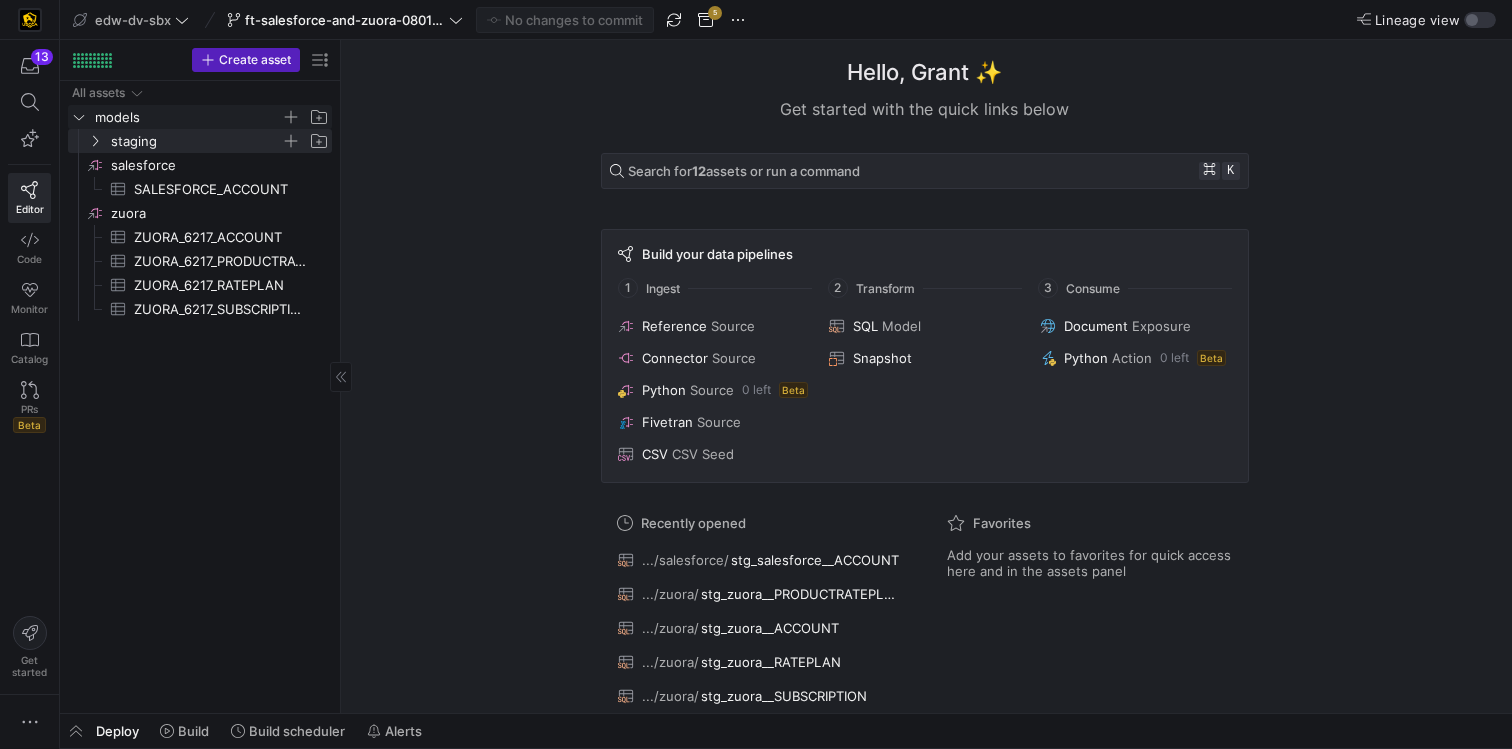 click 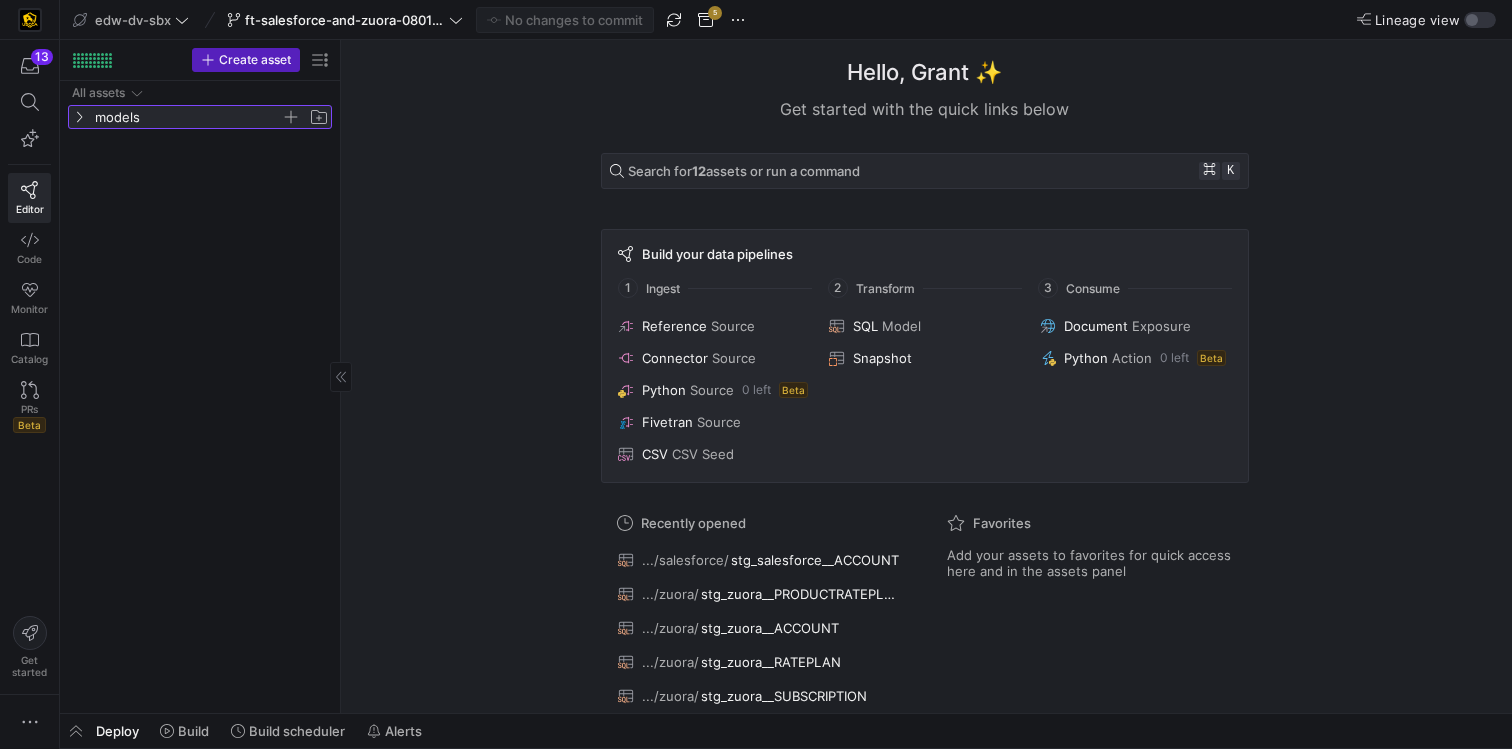click 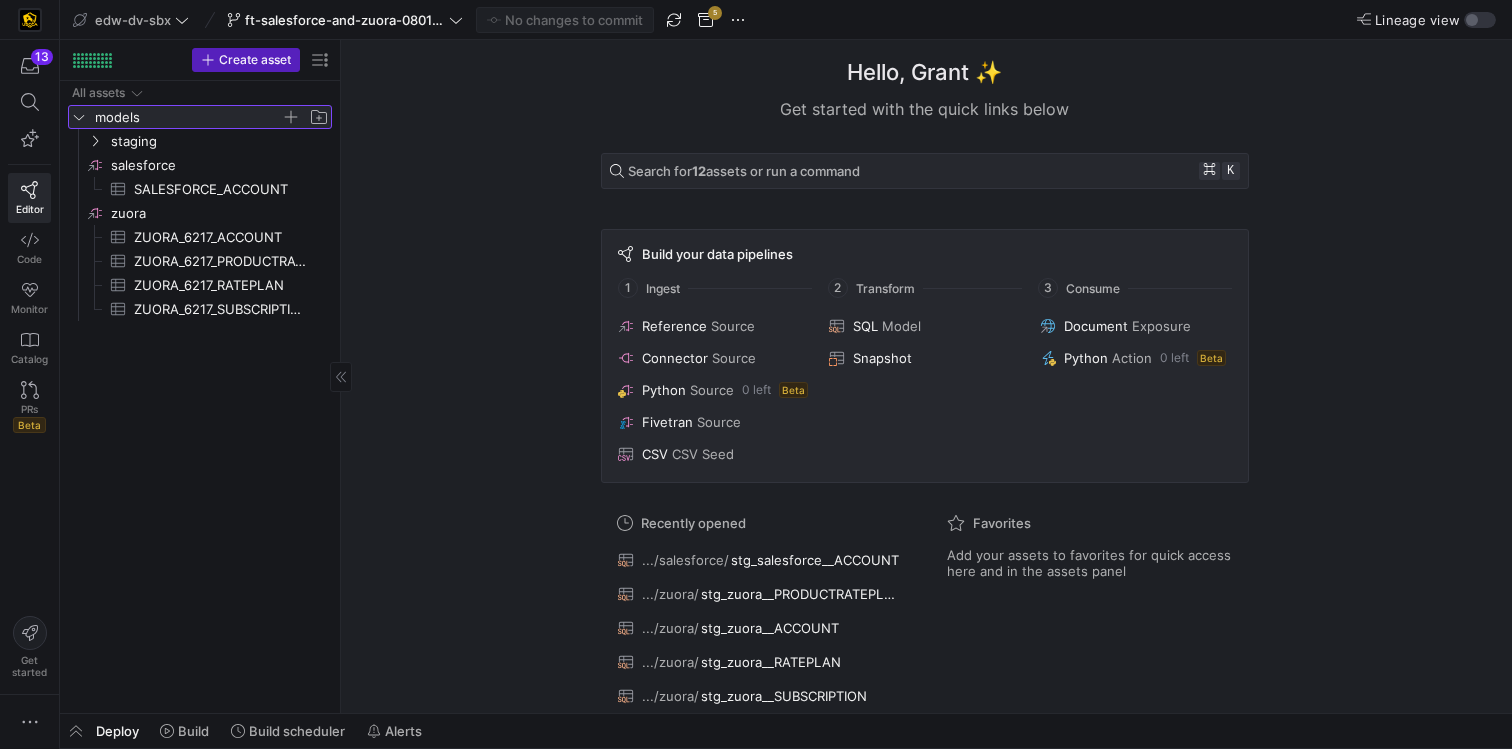 click 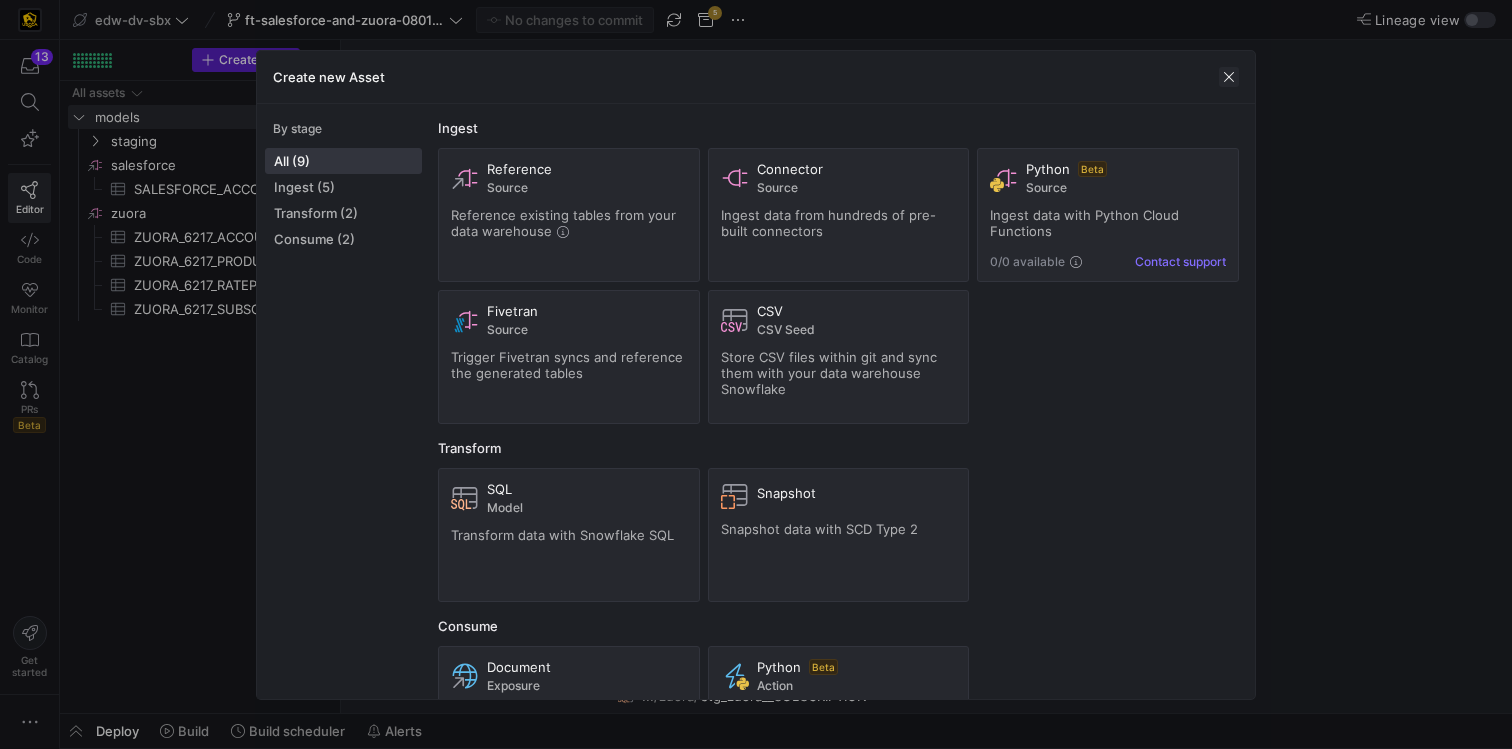 click at bounding box center (1229, 77) 